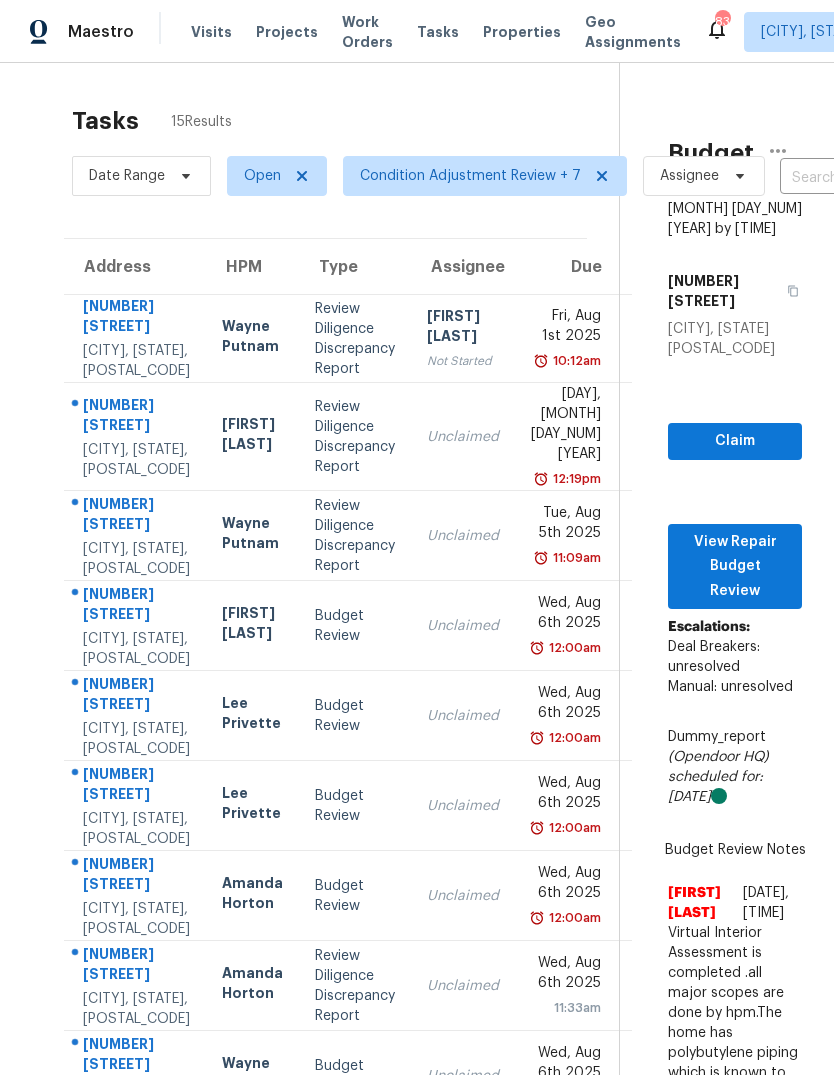 scroll, scrollTop: 75, scrollLeft: 0, axis: vertical 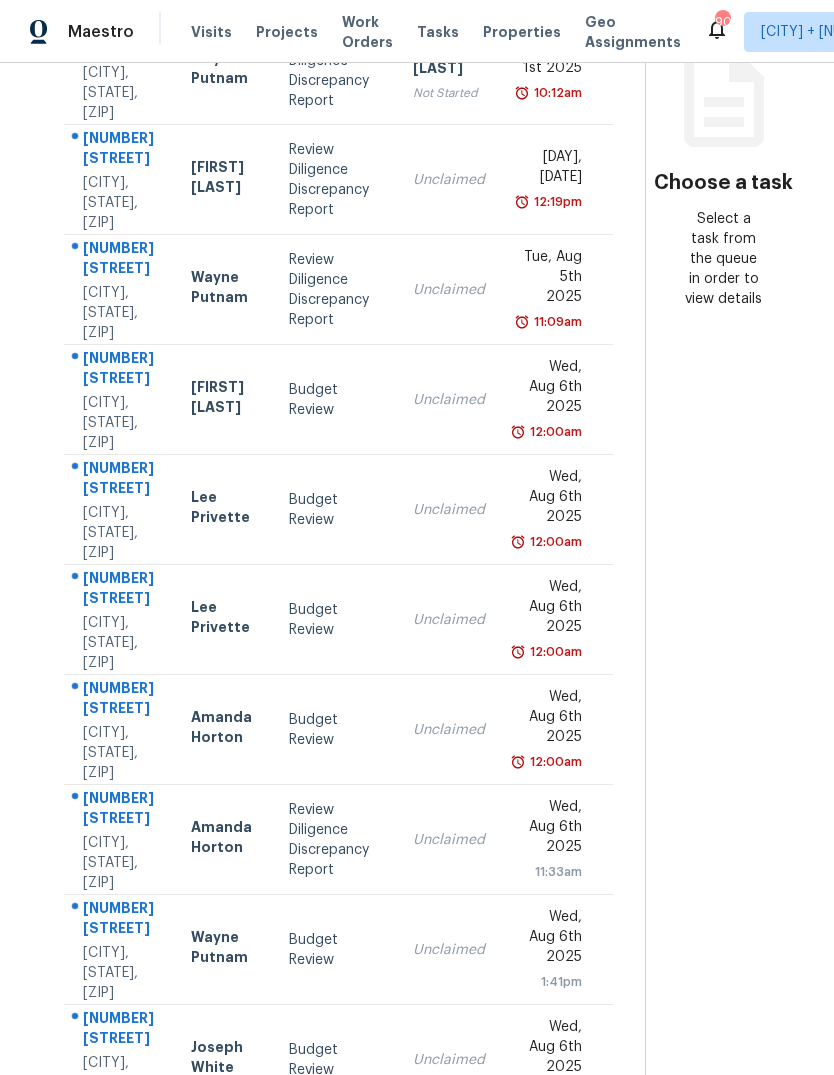 click 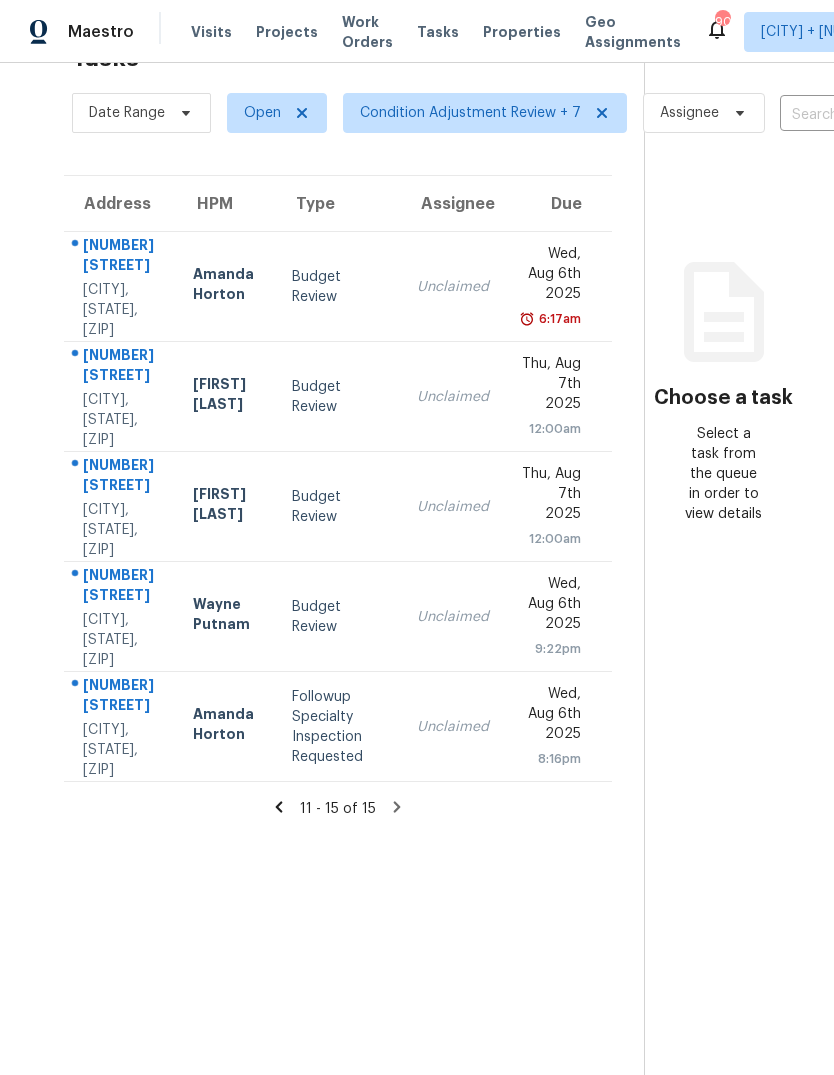 click on "Unclaimed" at bounding box center (453, 287) 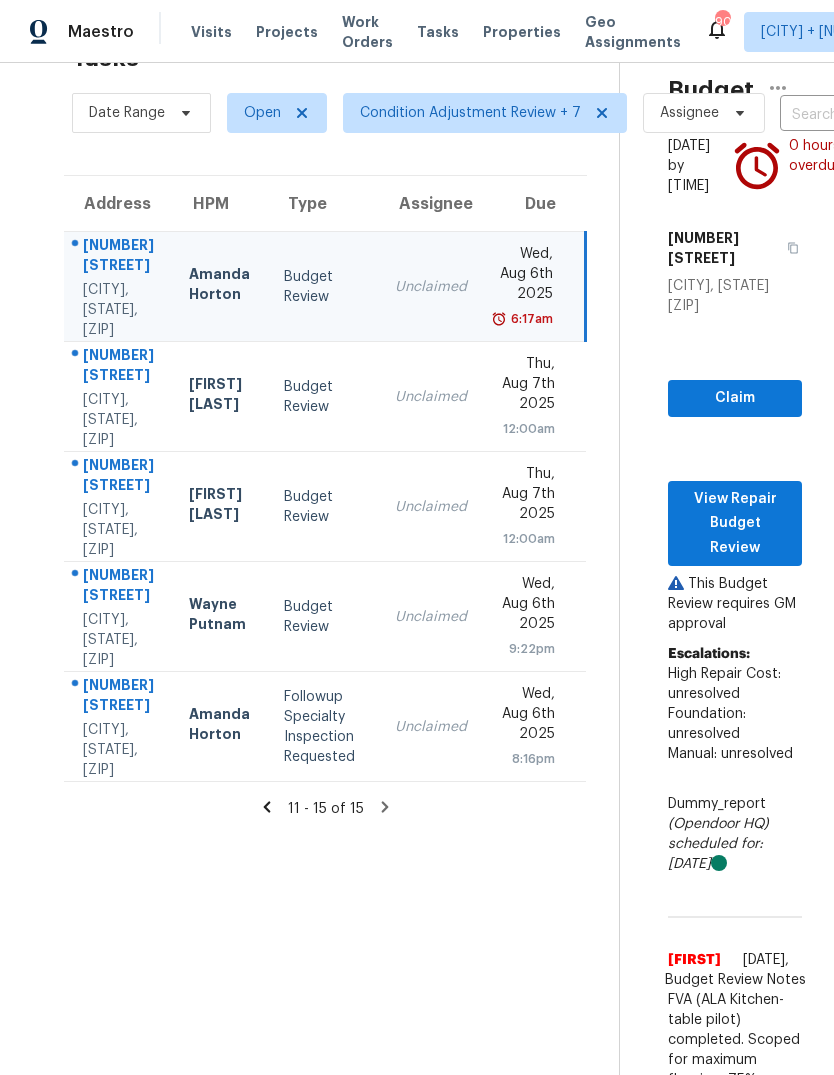 click on "Thu, Aug 7th 2025" at bounding box center (526, 386) 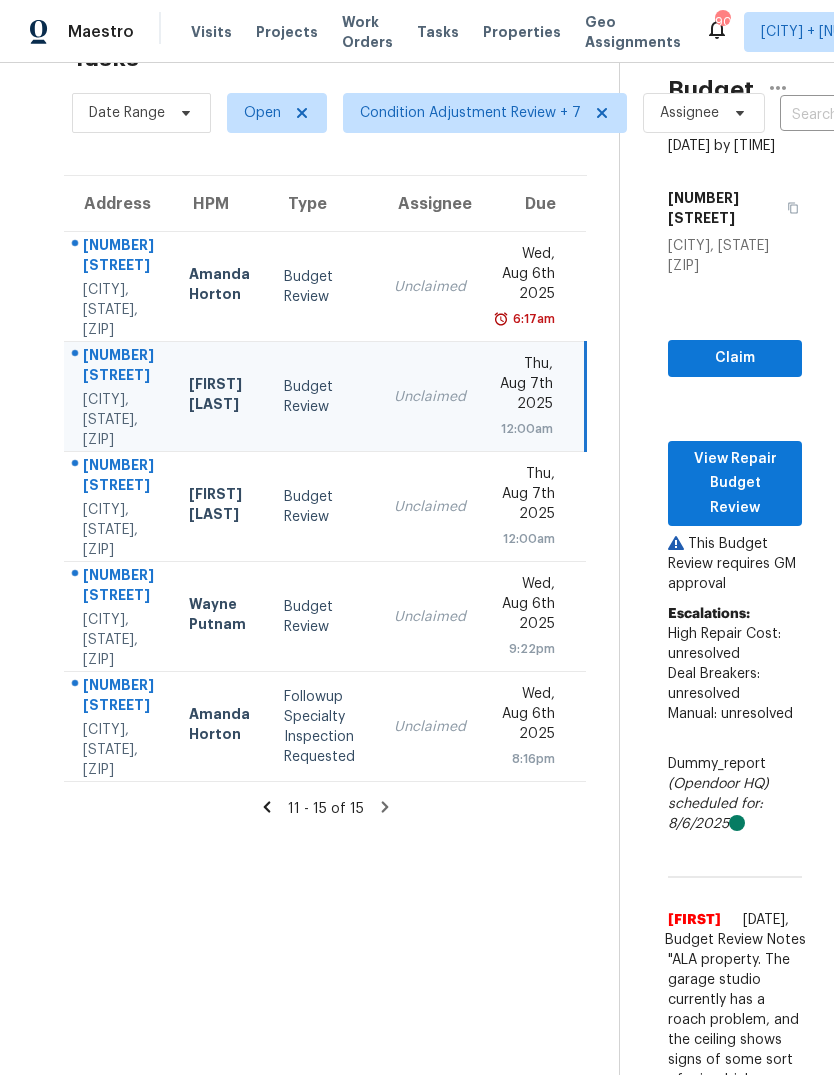 click on "Unclaimed" at bounding box center (430, 507) 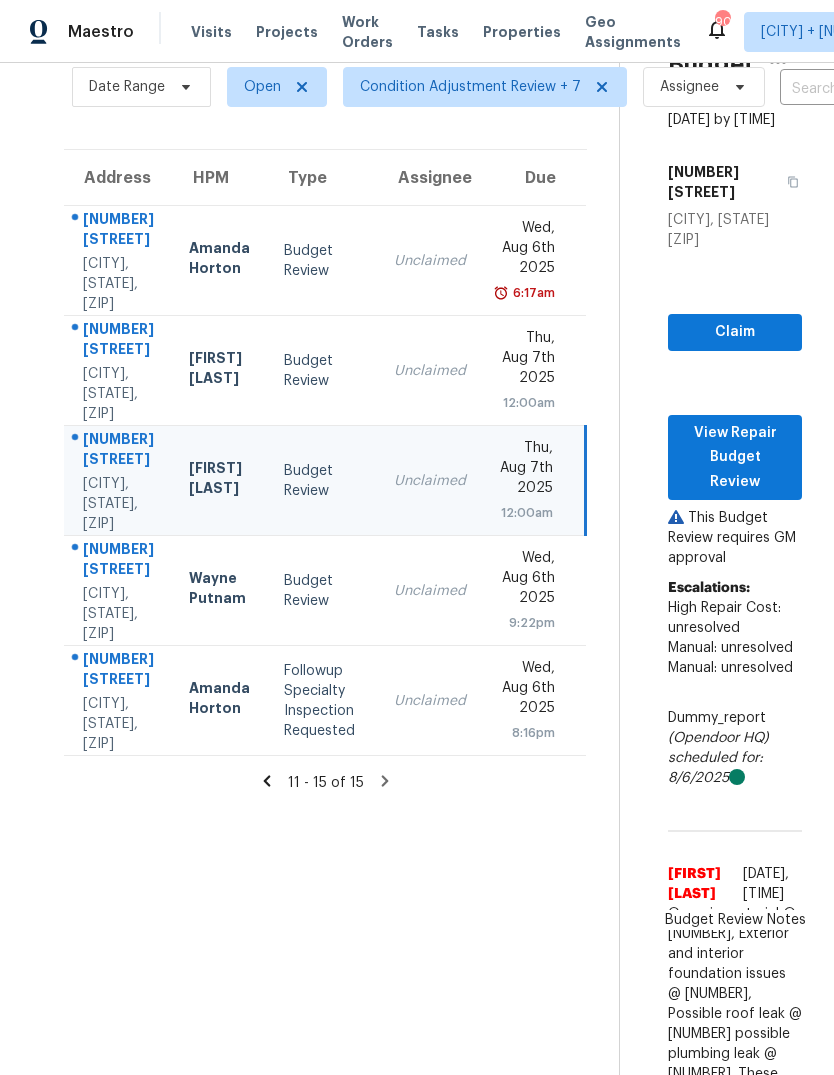 scroll, scrollTop: 88, scrollLeft: 0, axis: vertical 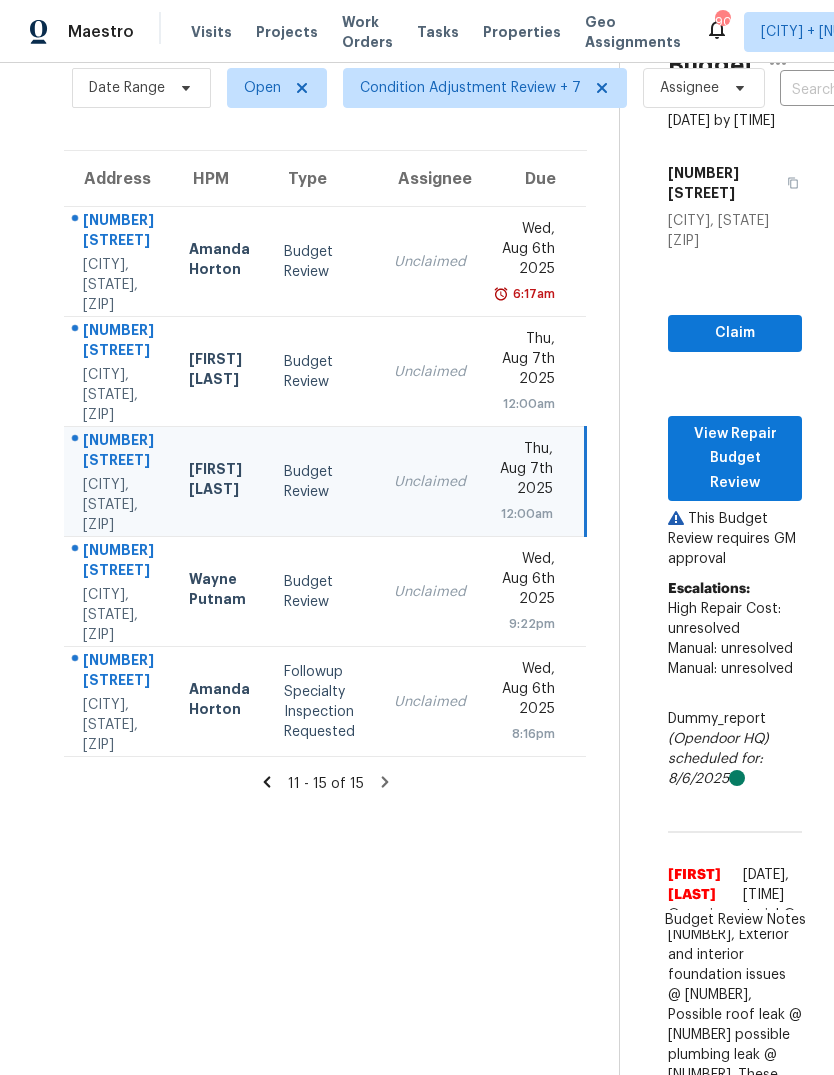 click on "Unclaimed" at bounding box center (430, 592) 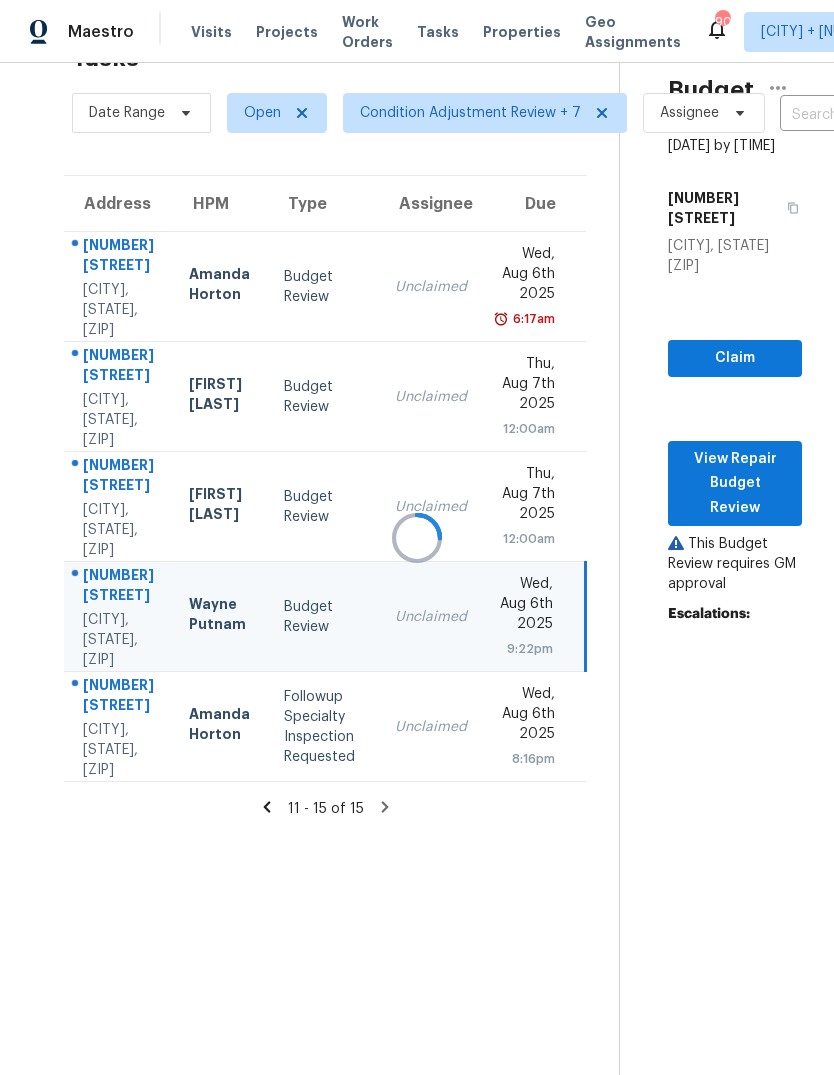 scroll, scrollTop: 63, scrollLeft: 0, axis: vertical 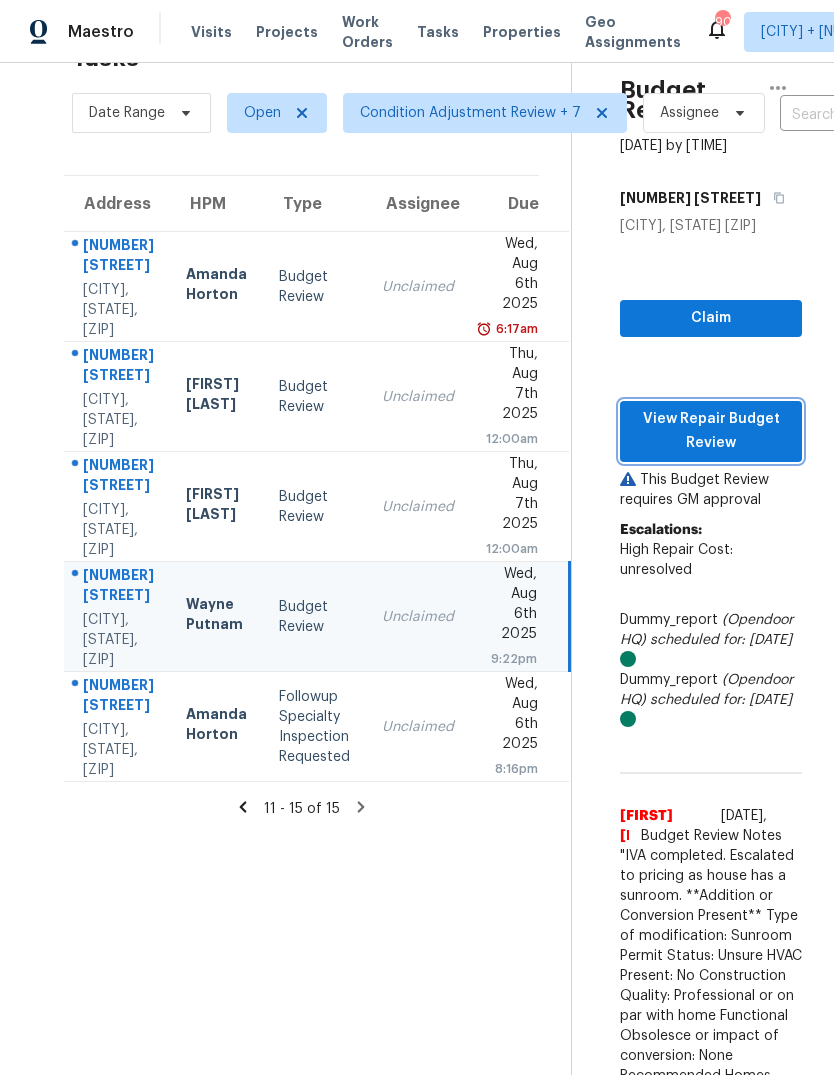 click on "View Repair Budget Review" at bounding box center (711, 431) 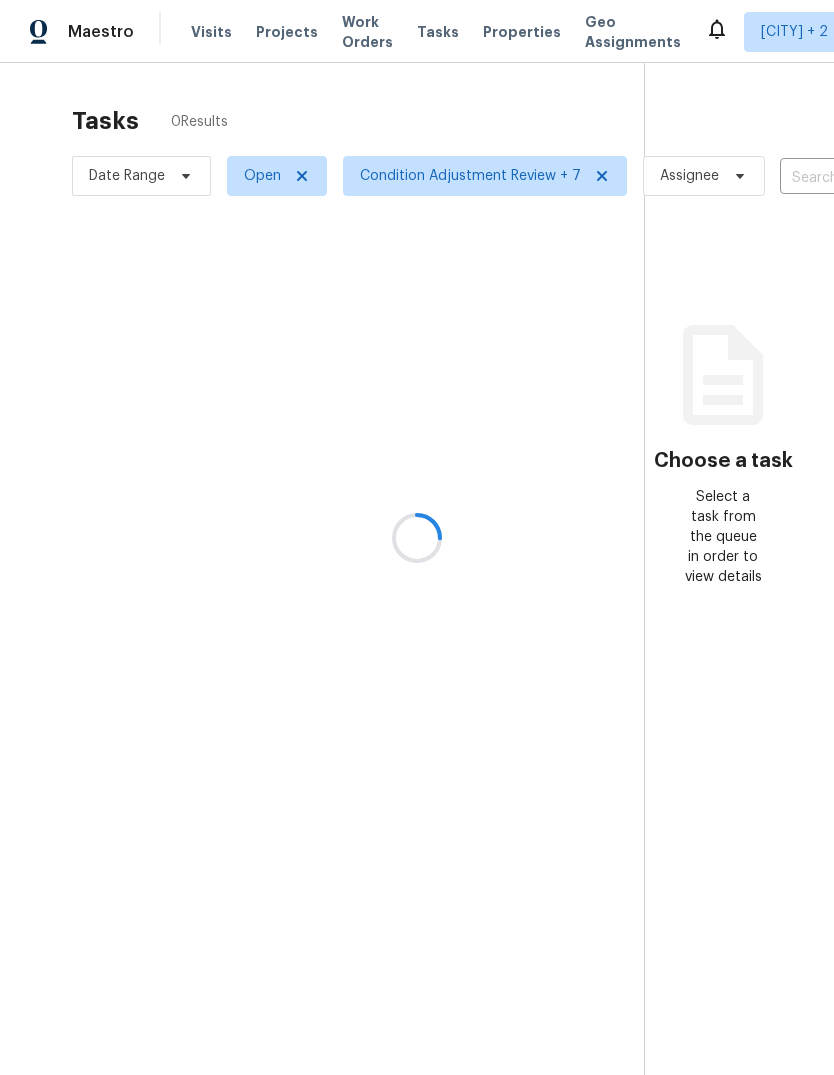 scroll, scrollTop: 0, scrollLeft: 0, axis: both 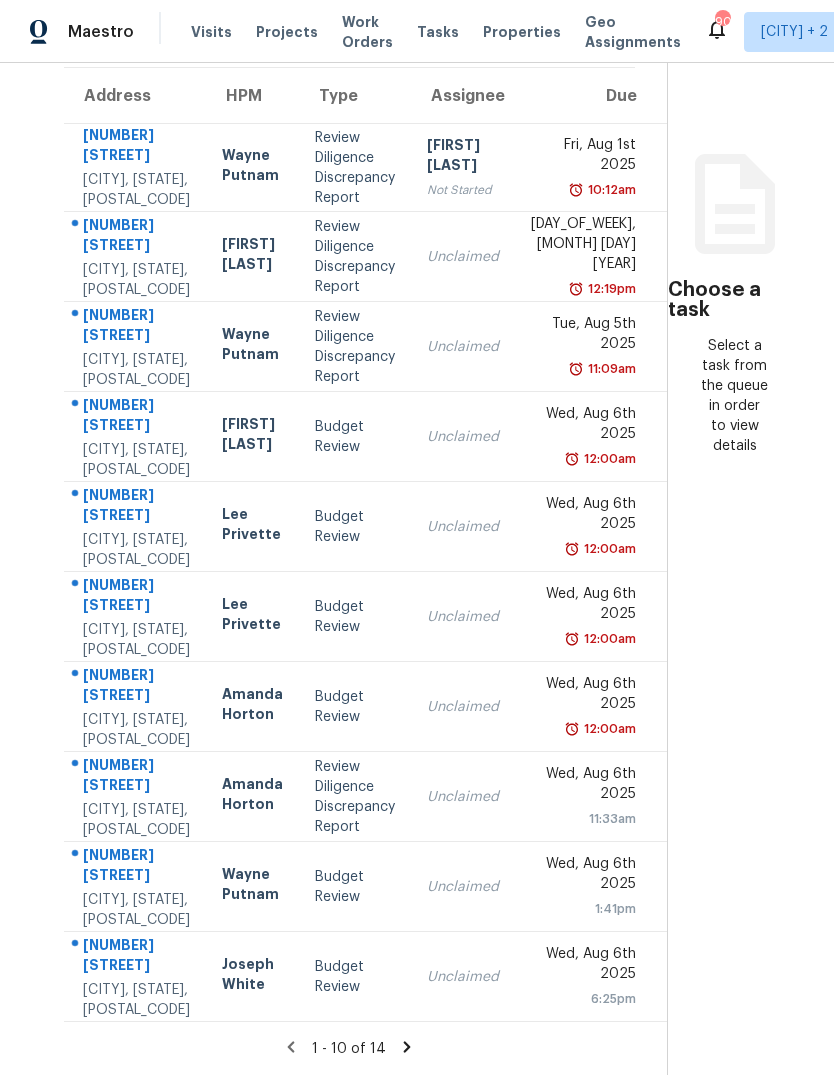 click 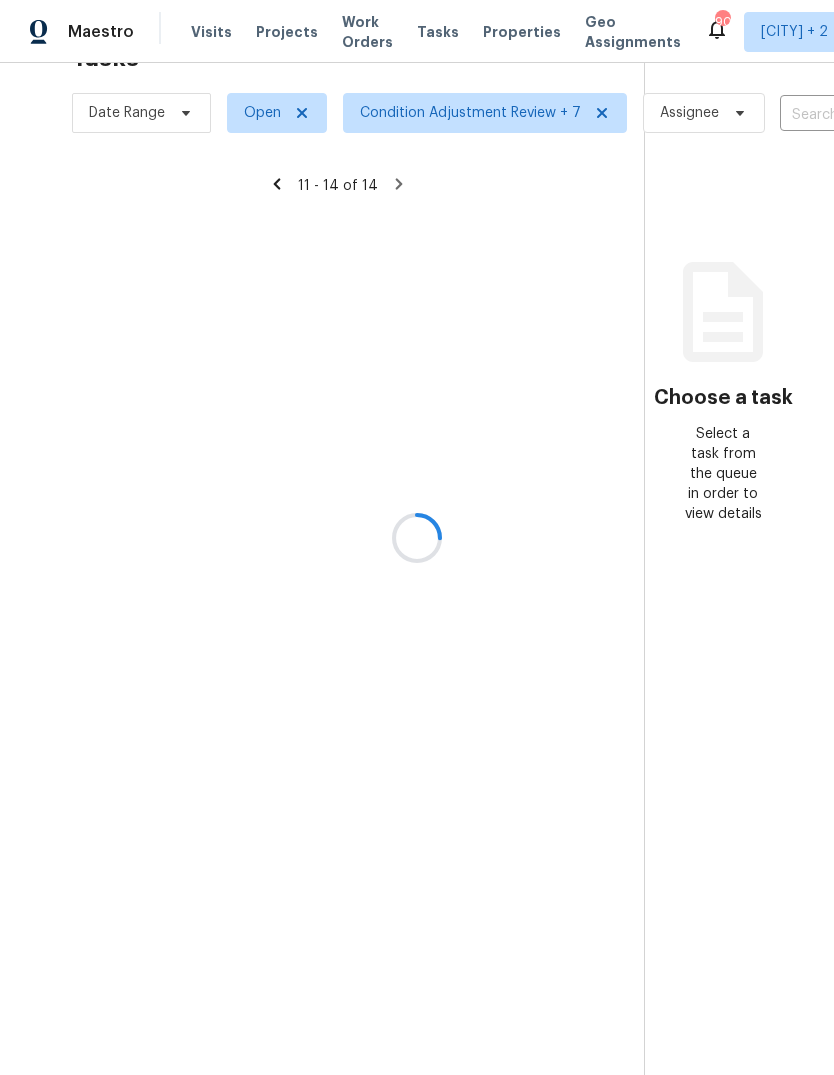 scroll, scrollTop: 63, scrollLeft: 0, axis: vertical 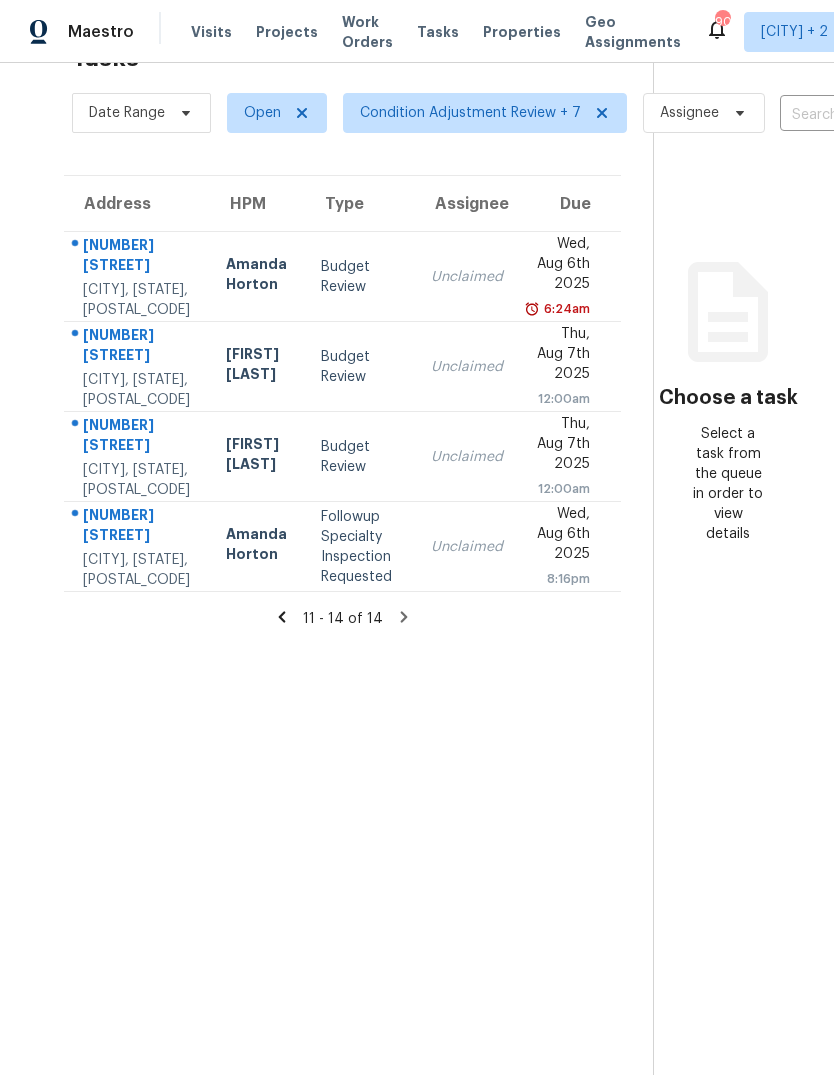 click on "Unclaimed" at bounding box center (467, 457) 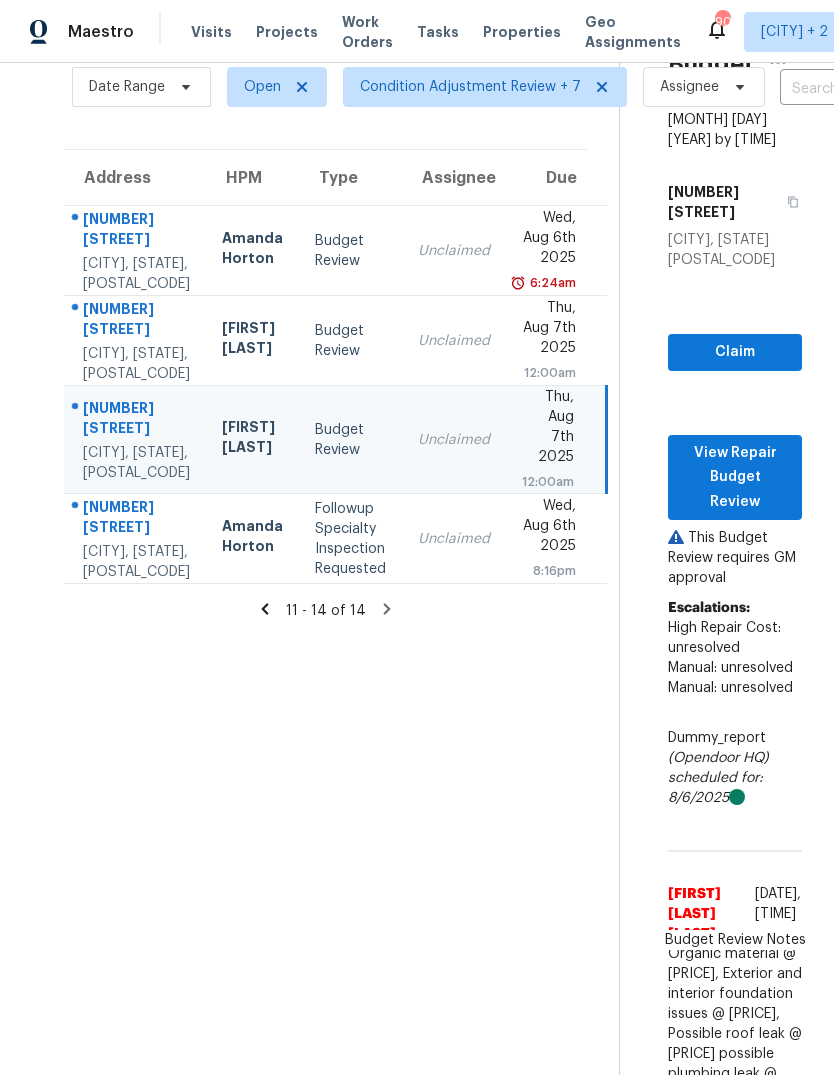 scroll, scrollTop: 88, scrollLeft: 0, axis: vertical 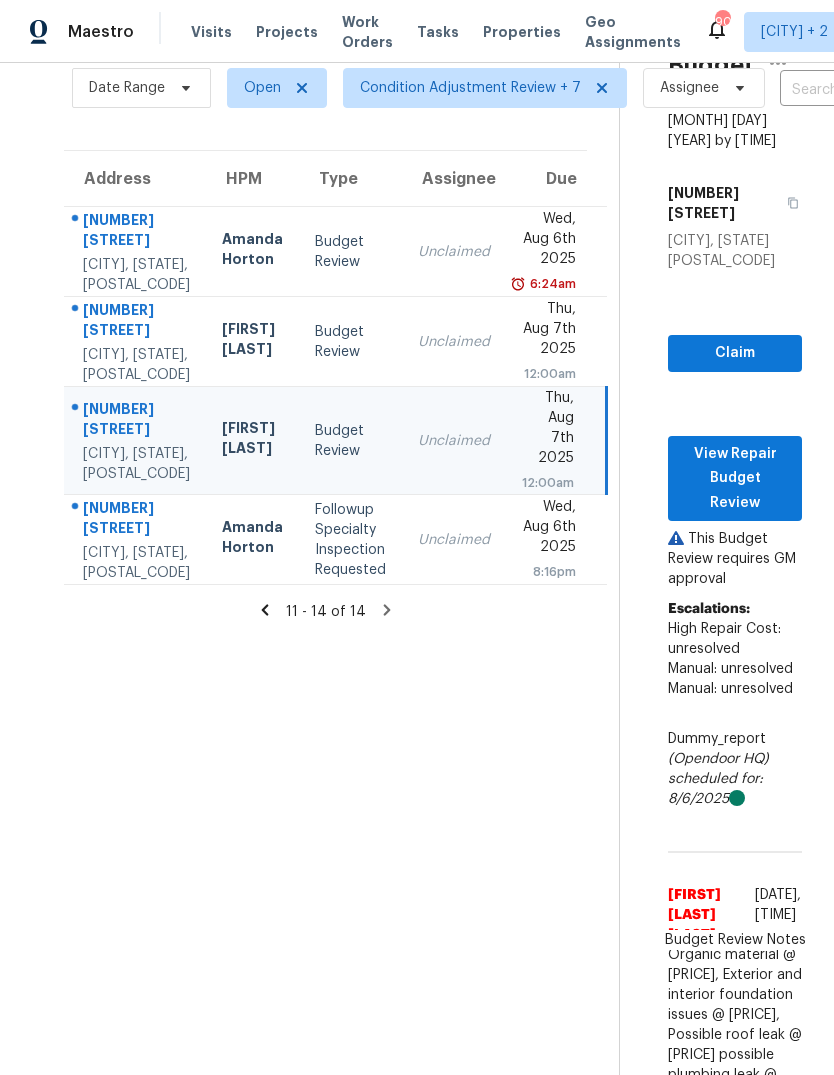 click on "[NUMBER] [STREET] [CITY], [STATE], [POSTAL_CODE]" at bounding box center (135, 342) 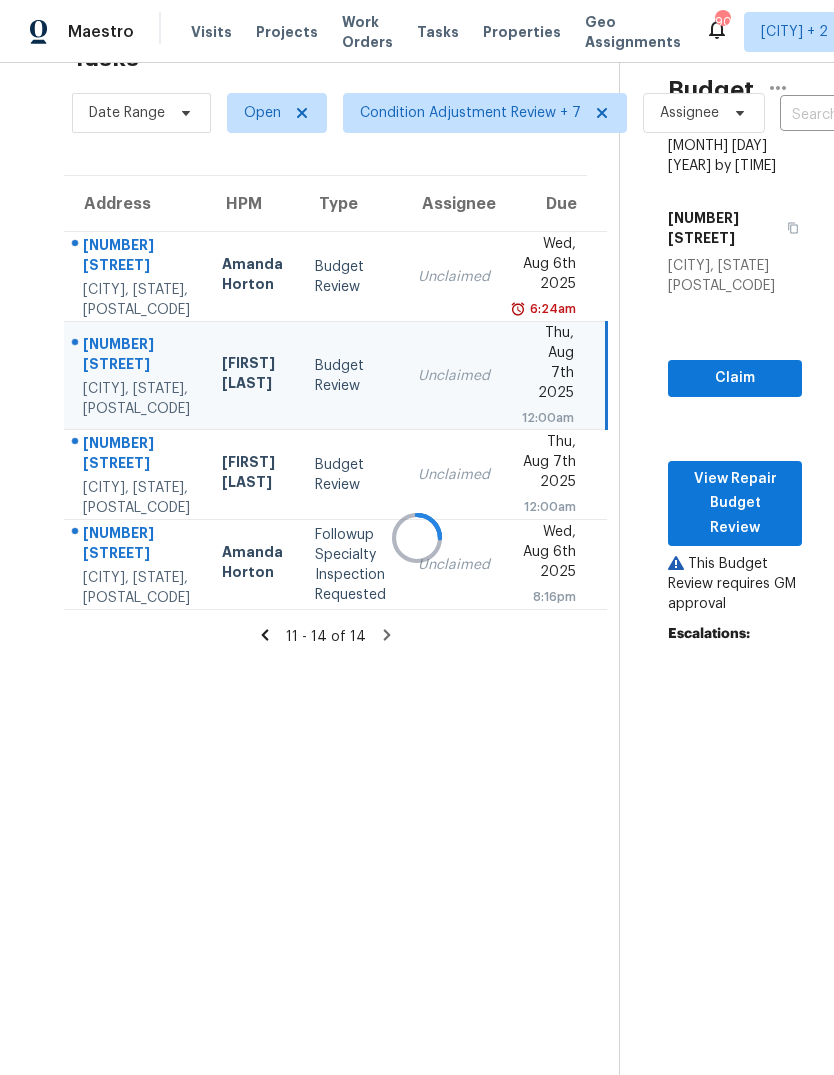 scroll, scrollTop: 63, scrollLeft: 0, axis: vertical 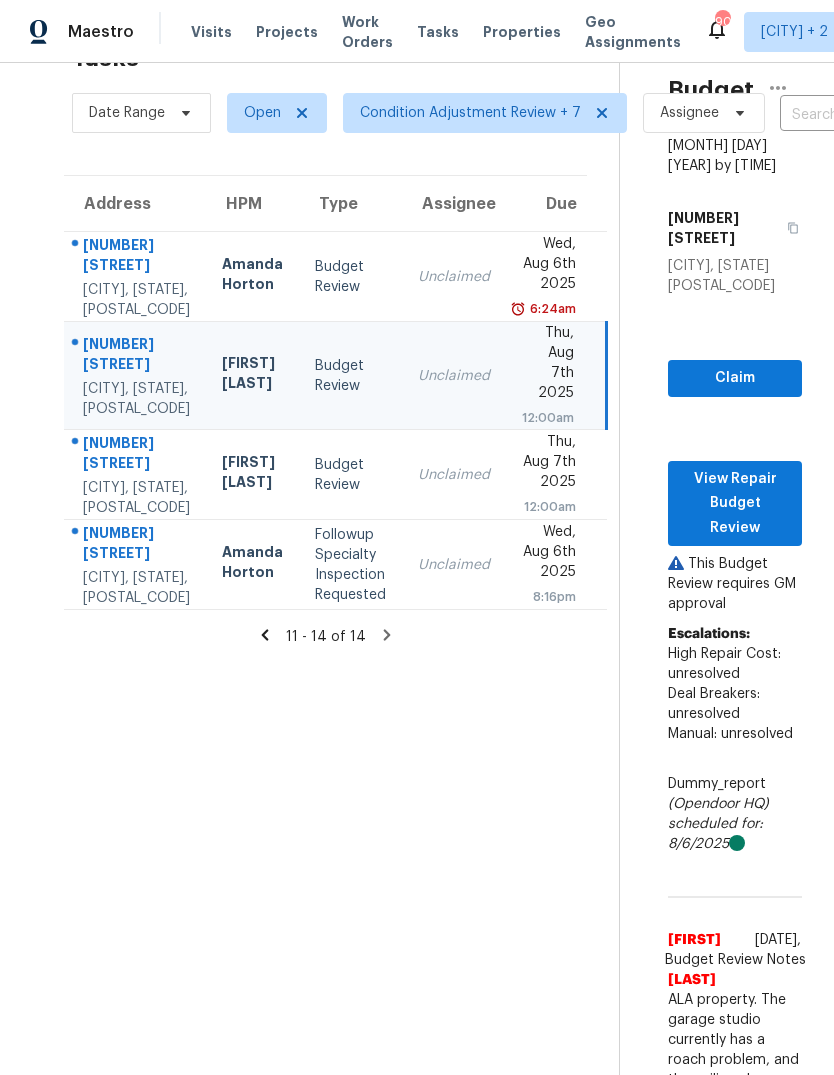 click on "[NUMBER] [STREET] [CITY], [STATE], [POSTAL_CODE]" at bounding box center [135, 277] 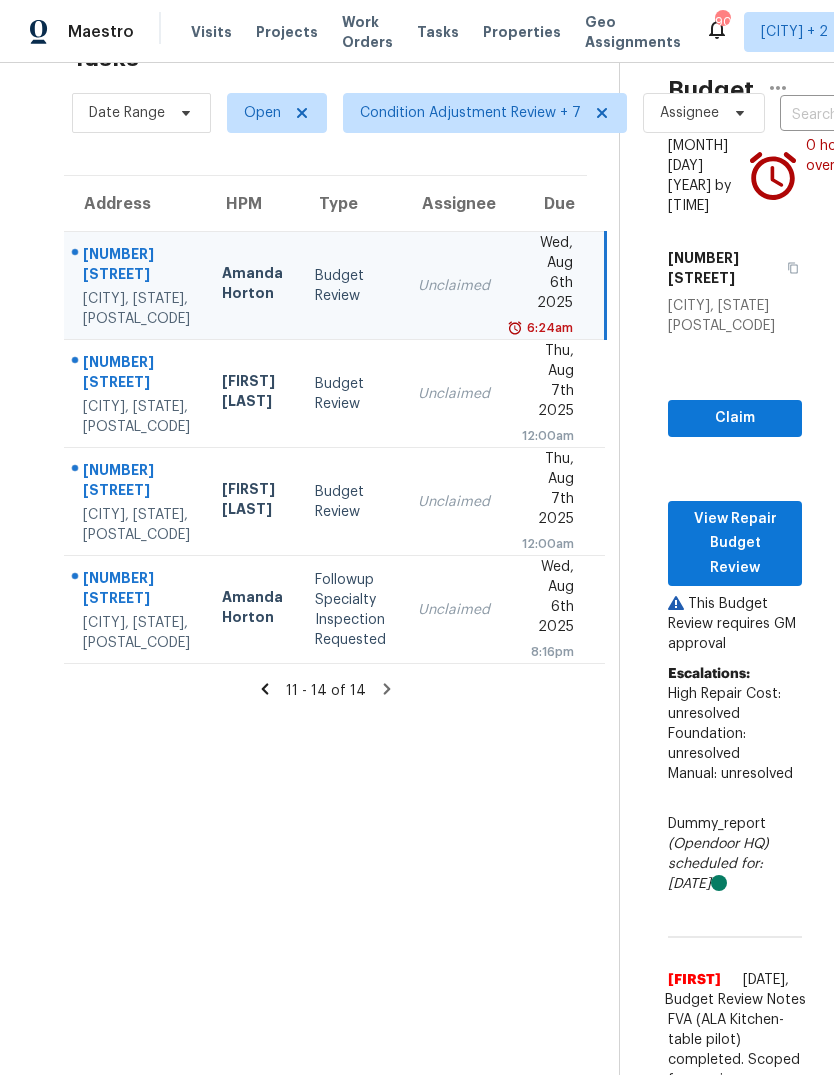 click on "[FIRST] [LAST]" at bounding box center (252, 501) 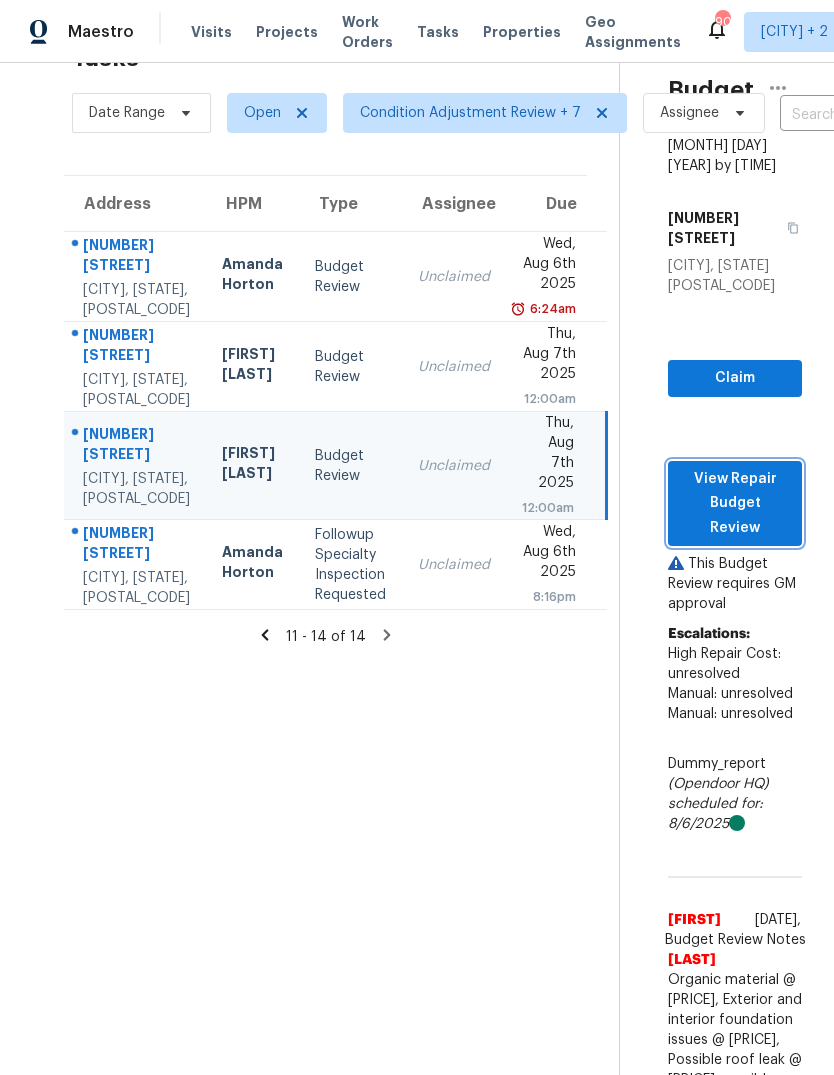 click on "View Repair Budget Review" at bounding box center [735, 504] 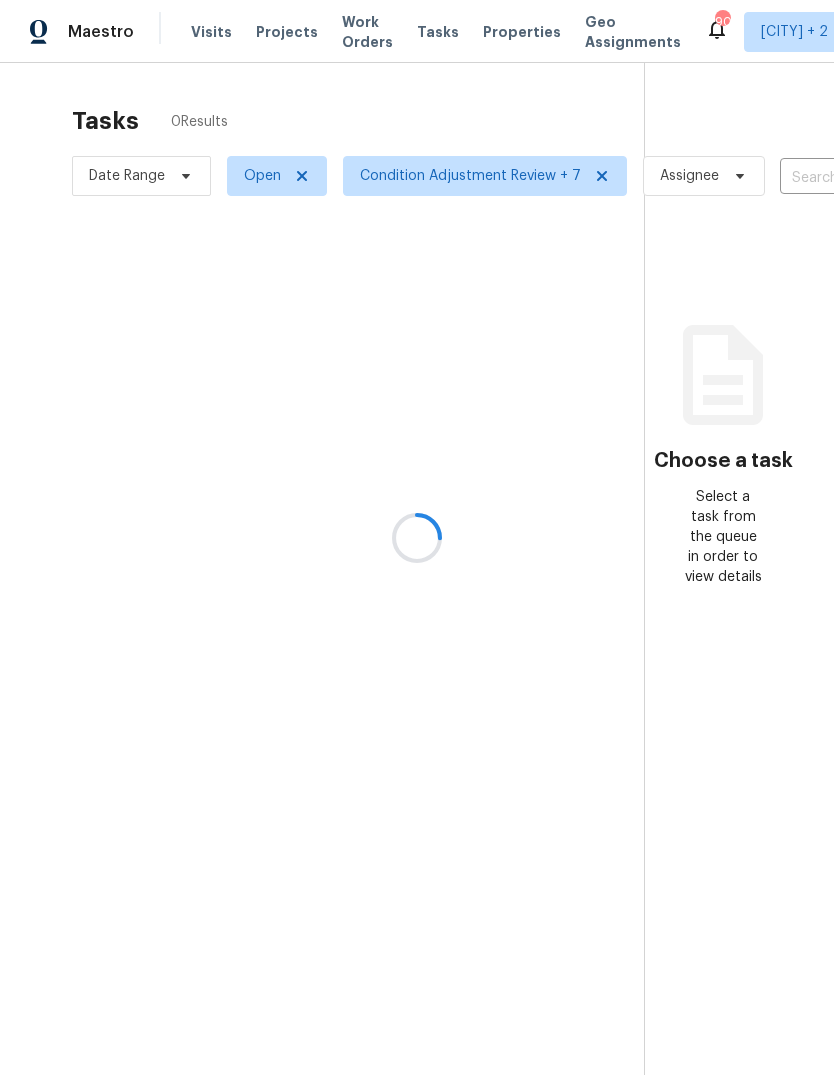 scroll, scrollTop: 0, scrollLeft: 0, axis: both 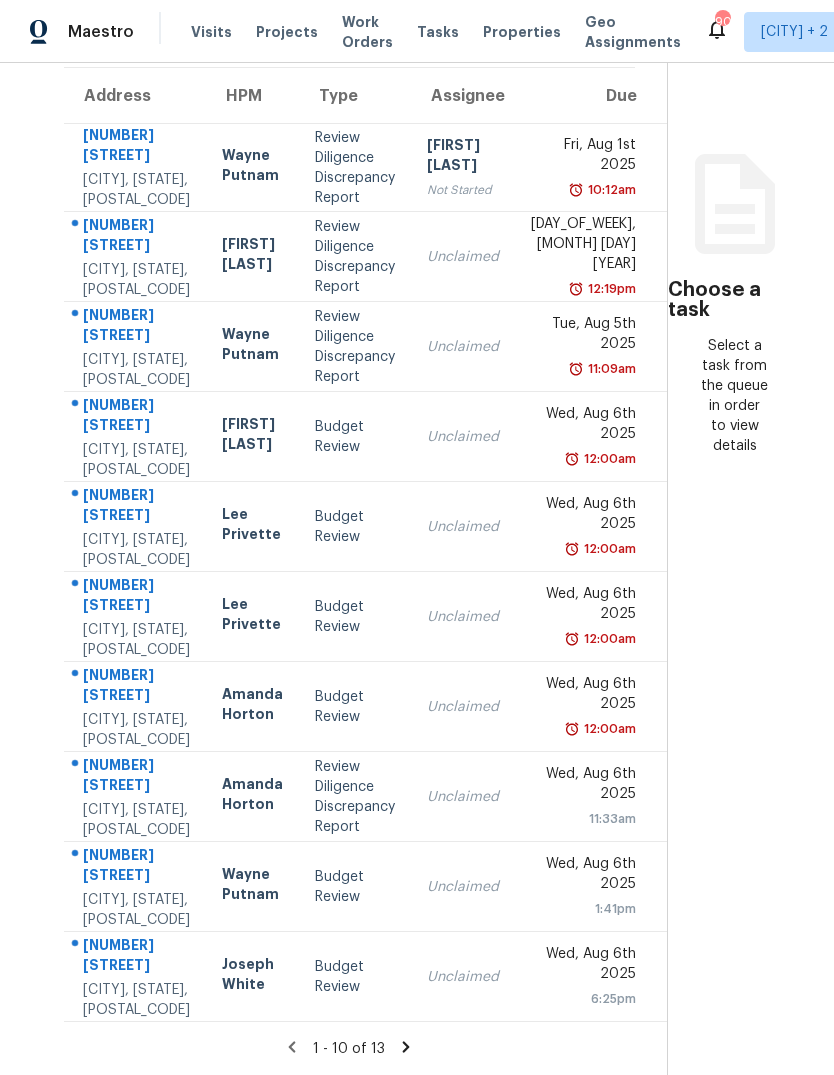 click 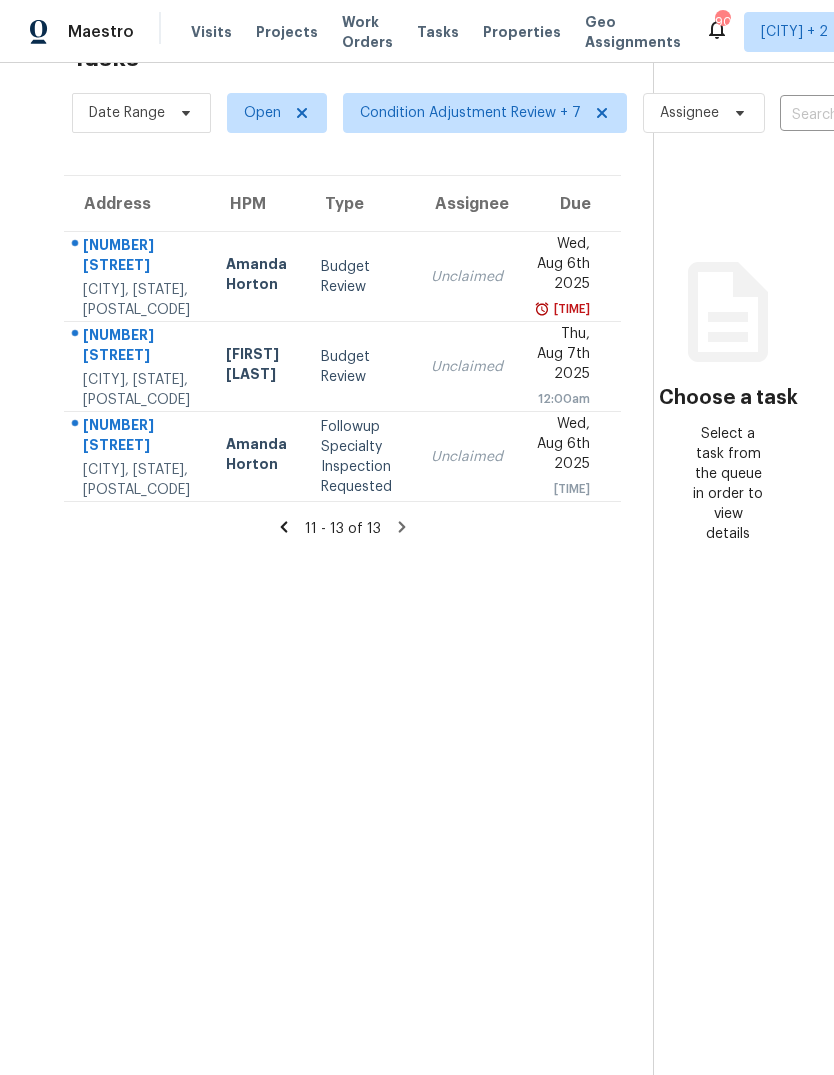 click on "Unclaimed" at bounding box center [467, 277] 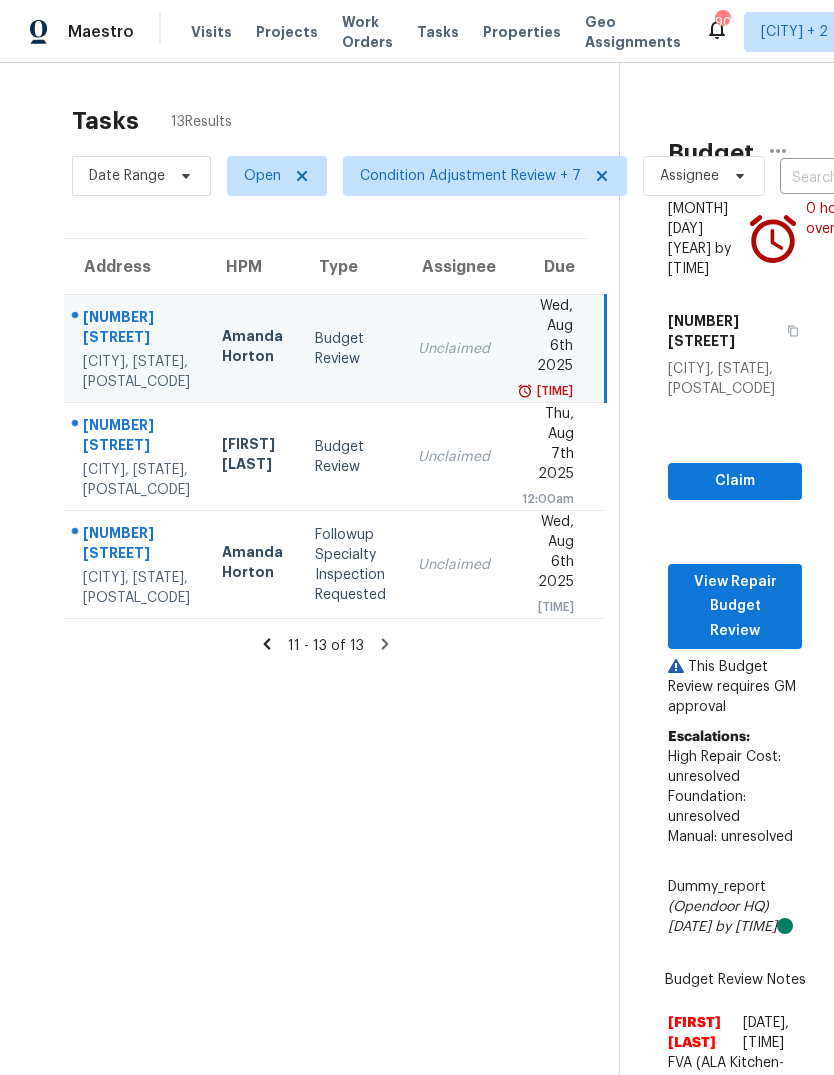 scroll, scrollTop: 0, scrollLeft: 0, axis: both 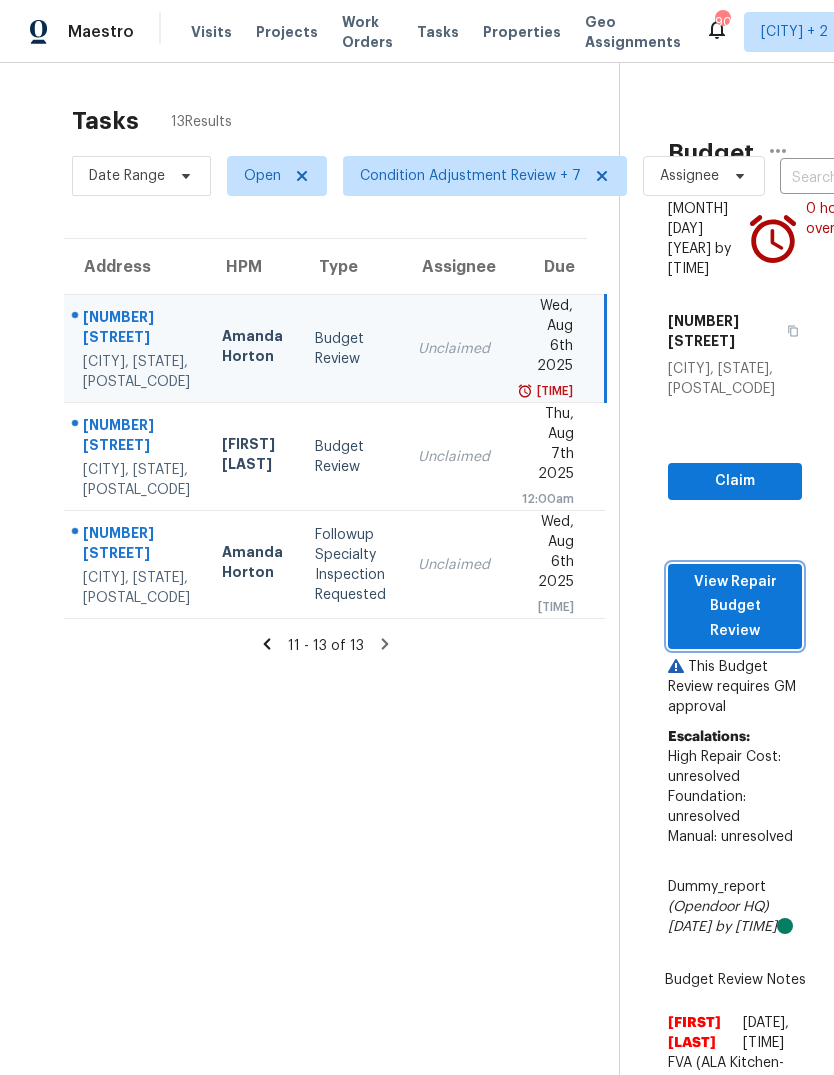 click on "View Repair Budget Review" at bounding box center (735, 607) 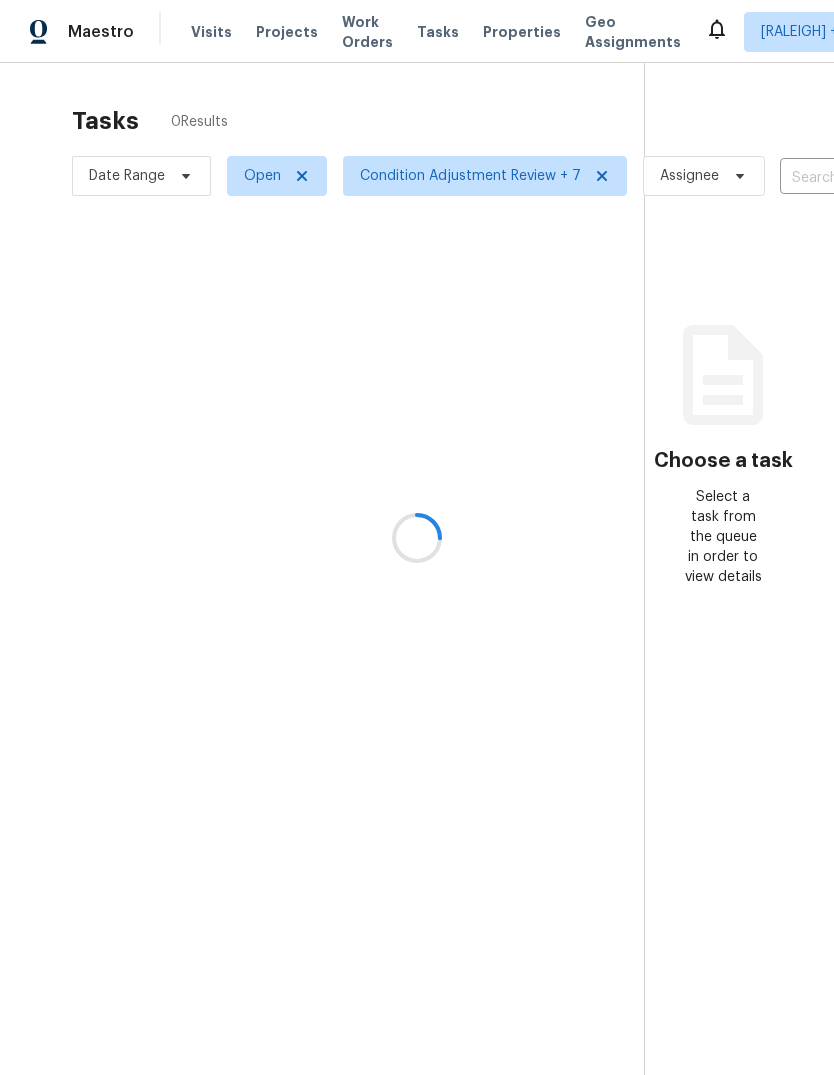 scroll, scrollTop: 0, scrollLeft: 0, axis: both 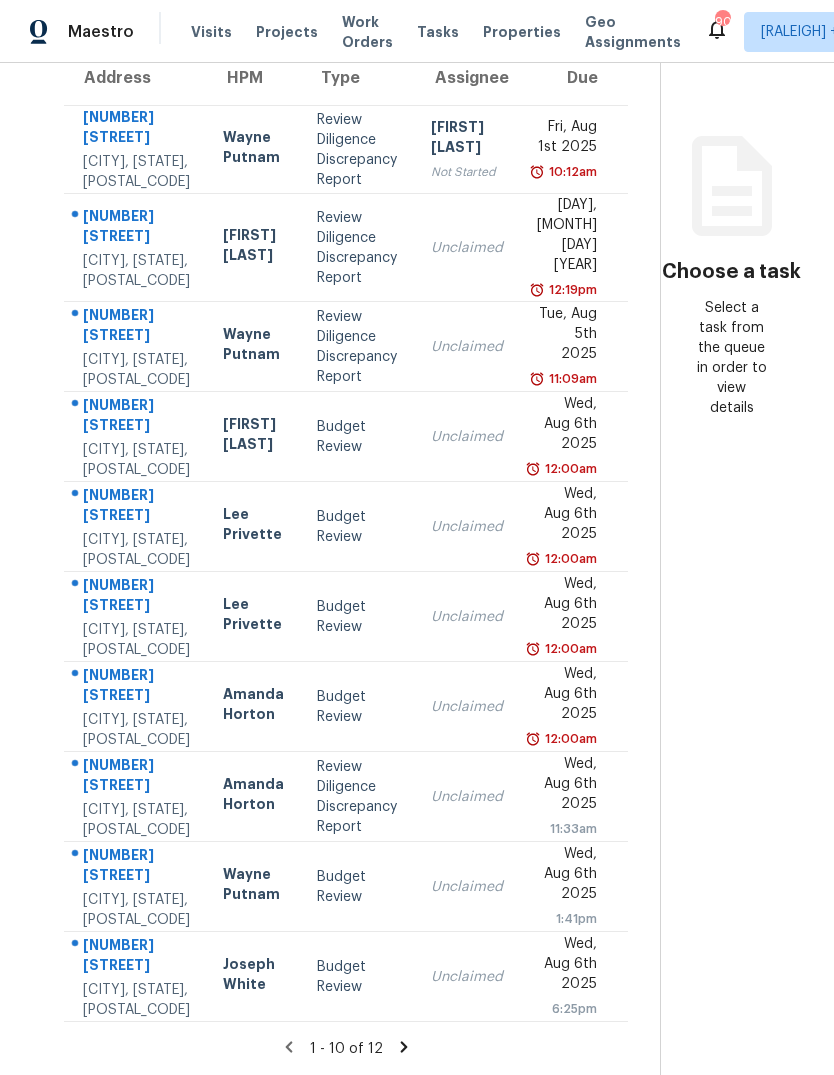 click on "Tasks 12  Results Date Range Open Condition Adjustment Review + 7 Assignee ​ Create a Task Address HPM Type Assignee Due 2602 Crestline Ave   Raleigh, NC, 27603 Wayne Putnam Review Diligence Discrepancy Report Anthony Andreala Not Started Fri, Aug 1st 2025 10:12am 1007 Vass Rd   Spring Lake, NC, 28390 Preston Sexton Review Diligence Discrepancy Report Unclaimed Sat, Aug 2nd 2025 12:19pm 401 Blackberry Creek Dr   Willow Spring, NC, 27592 Wayne Putnam Review Diligence Discrepancy Report Unclaimed Tue, Aug 5th 2025 11:09am 1724 W St SE   Washington, DC, 20020 Nicolas Campuzano Budget Review Unclaimed Wed, Aug 6th 2025 12:00am 820 Northwood Hills Ave   Durham, NC, 27704 Lee Privette Budget Review Unclaimed Wed, Aug 6th 2025 12:00am 443 Cross Country Way   Durham, NC, 27703 Lee Privette Budget Review Unclaimed Wed, Aug 6th 2025 12:00am 103 Benjamin Ct   Clayton, NC, 27527 Amanda Horton Budget Review Unclaimed Wed, Aug 6th 2025 12:00am 102 Caribbean Ct   Knightdale, NC, 27545 Amanda Horton Unclaimed 11:33am" at bounding box center (346, 490) 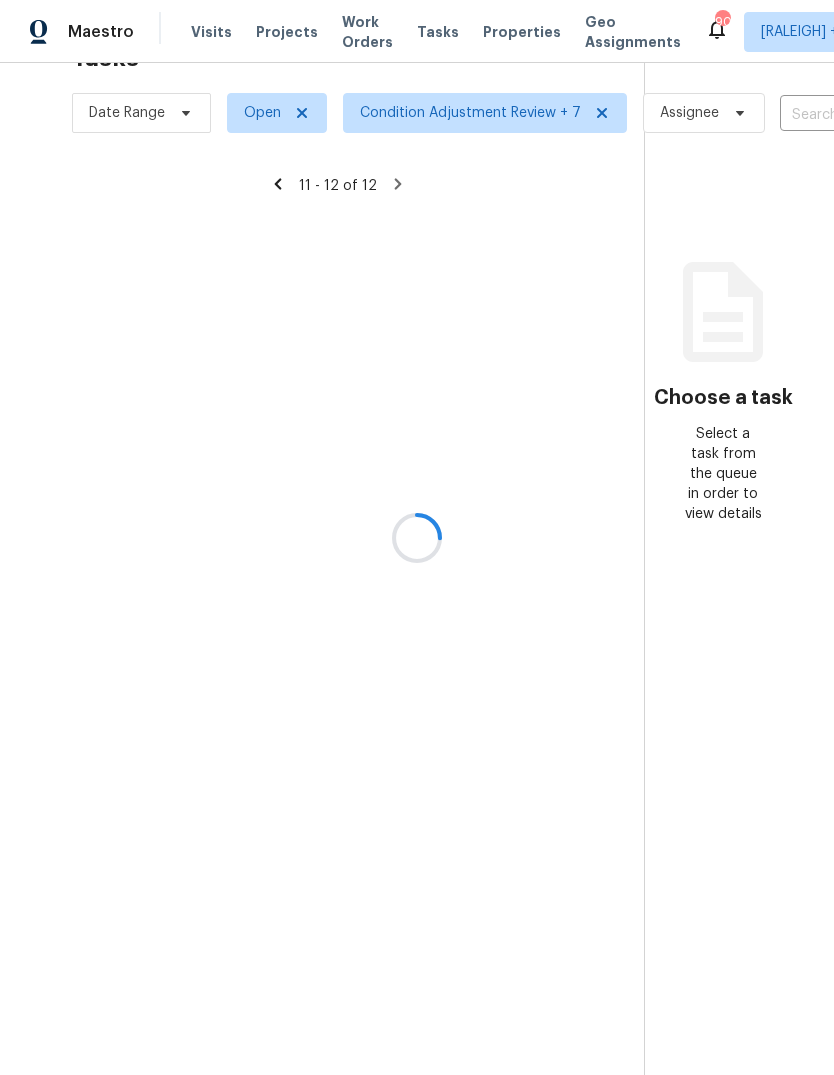 click on "Tasks 12  Results Date Range Open Condition Adjustment Review + 7 Assignee ​ Create a Task 11 - 12 of 12" at bounding box center [338, 553] 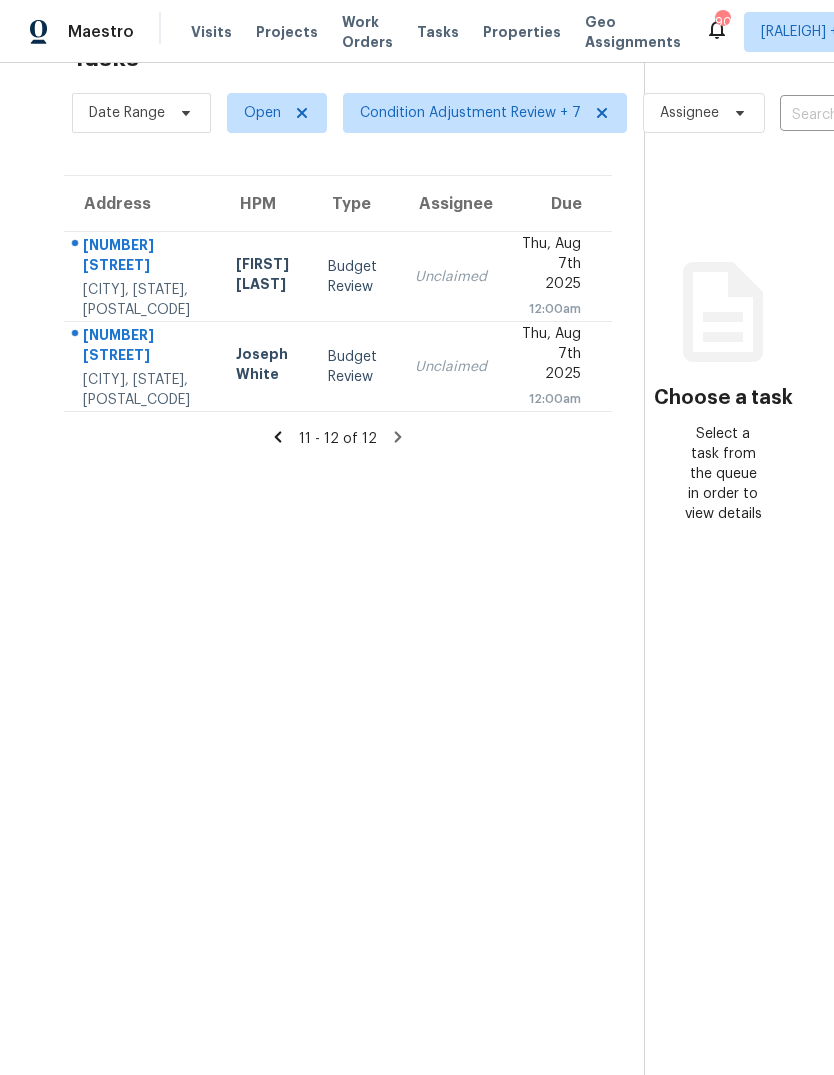 click on "Thu, Aug 7th 2025" at bounding box center [550, 266] 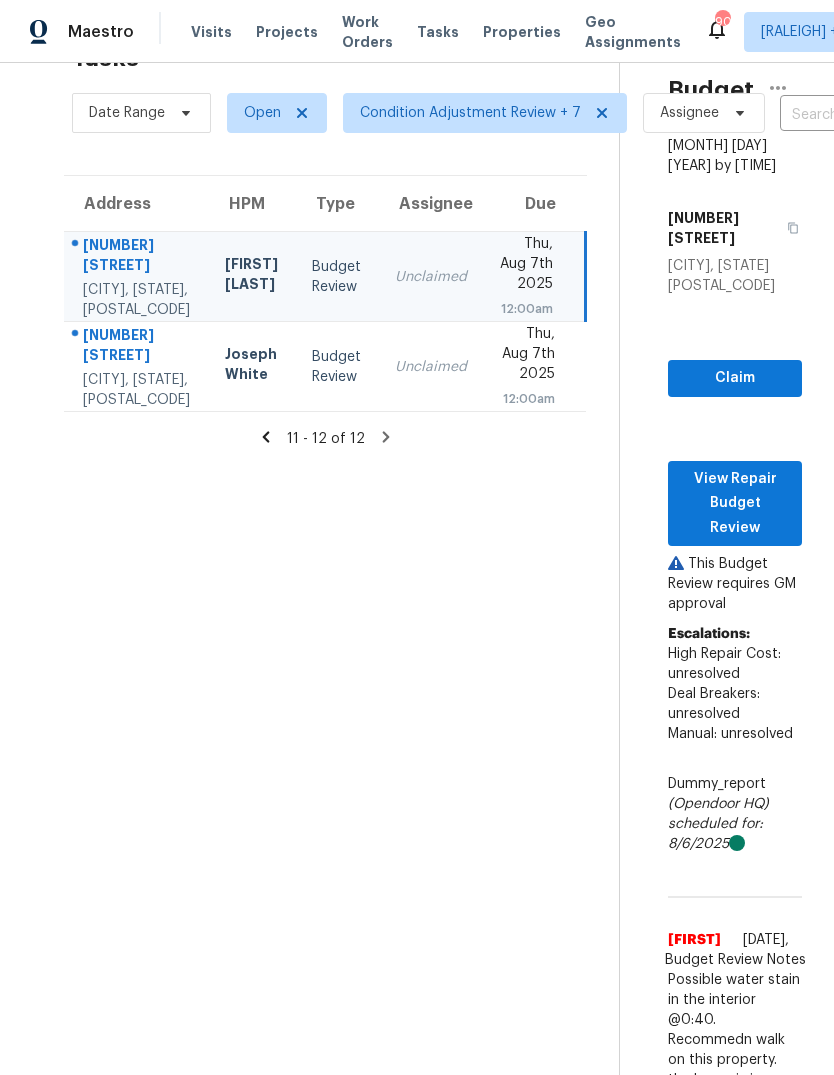 click on "Thu, Aug 7th 2025" at bounding box center (527, 356) 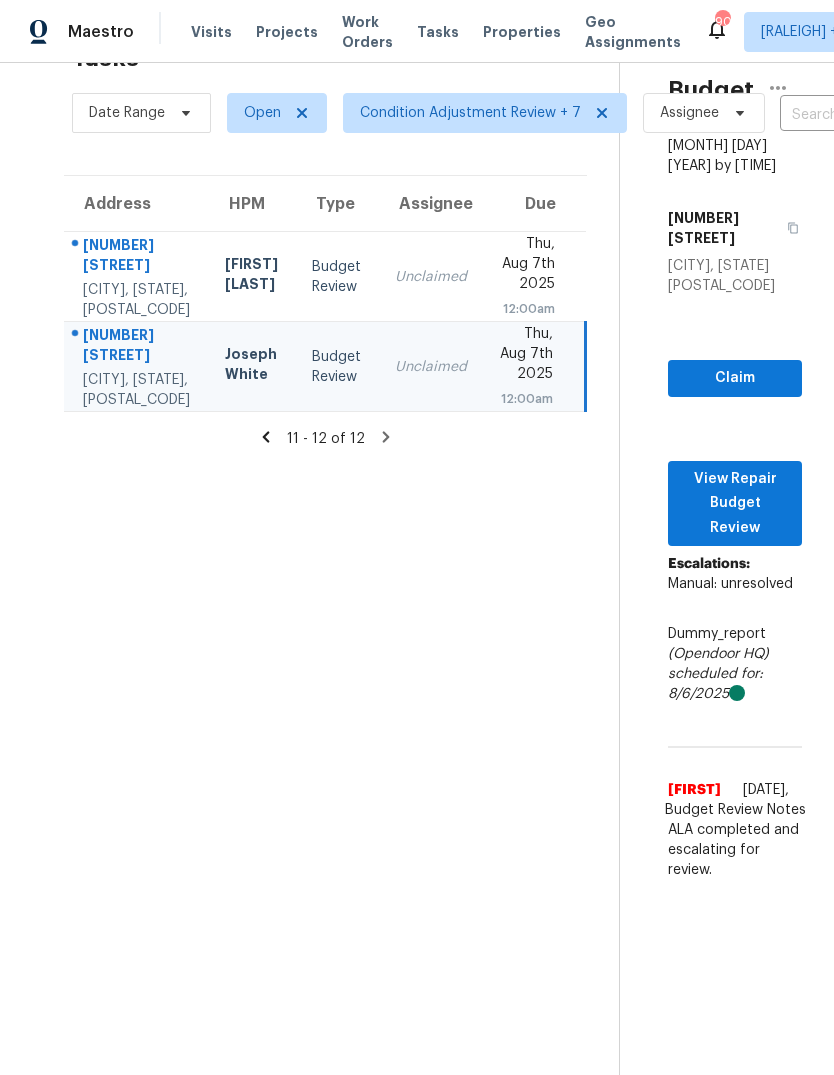 click 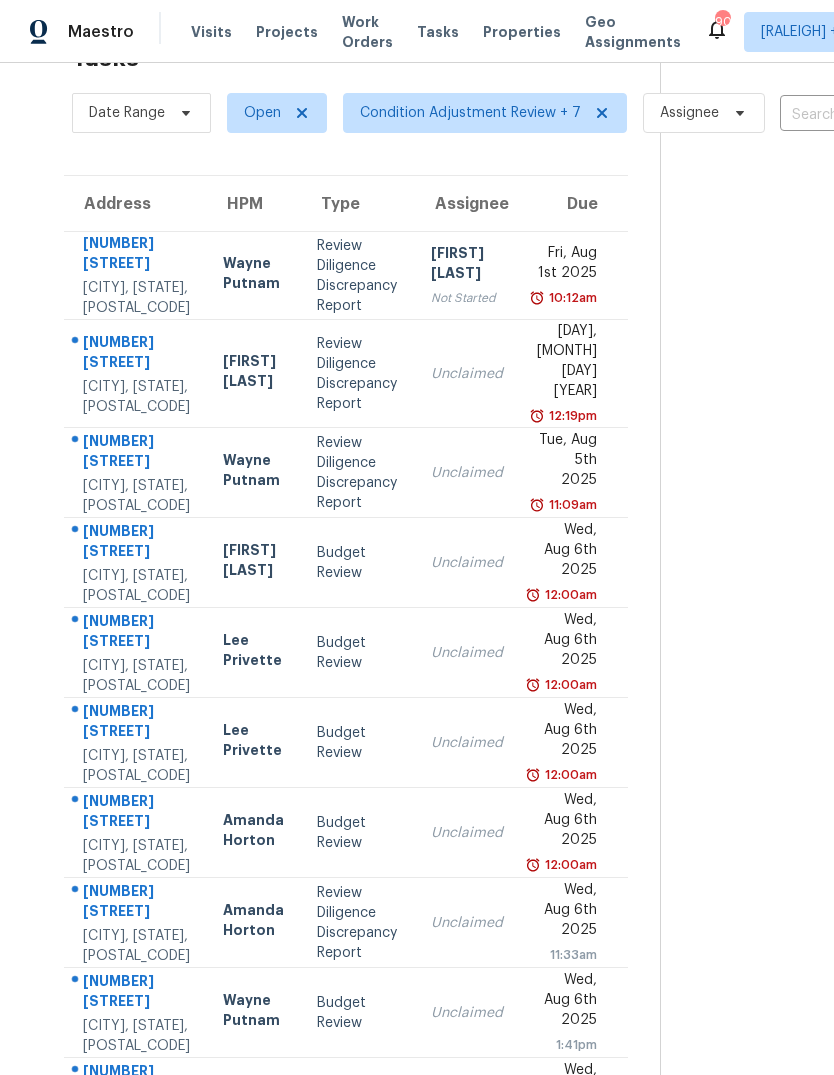 click on "Unclaimed" at bounding box center (467, 563) 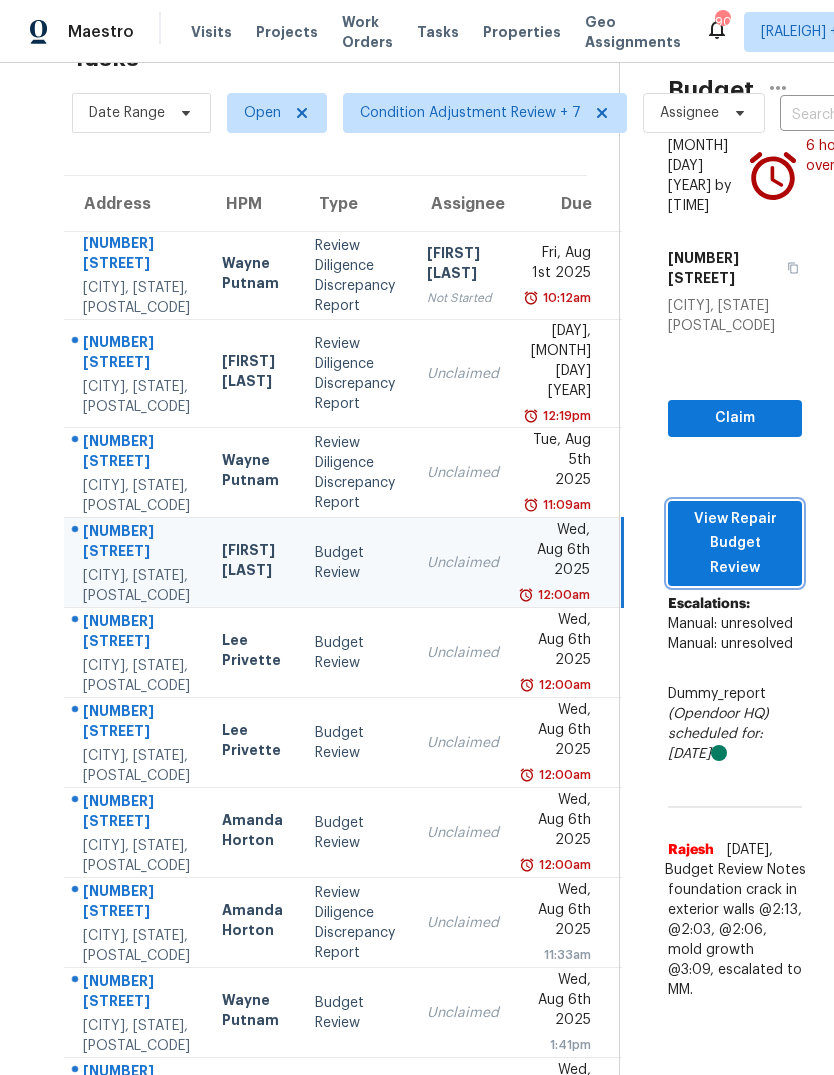click on "View Repair Budget Review" at bounding box center (735, 544) 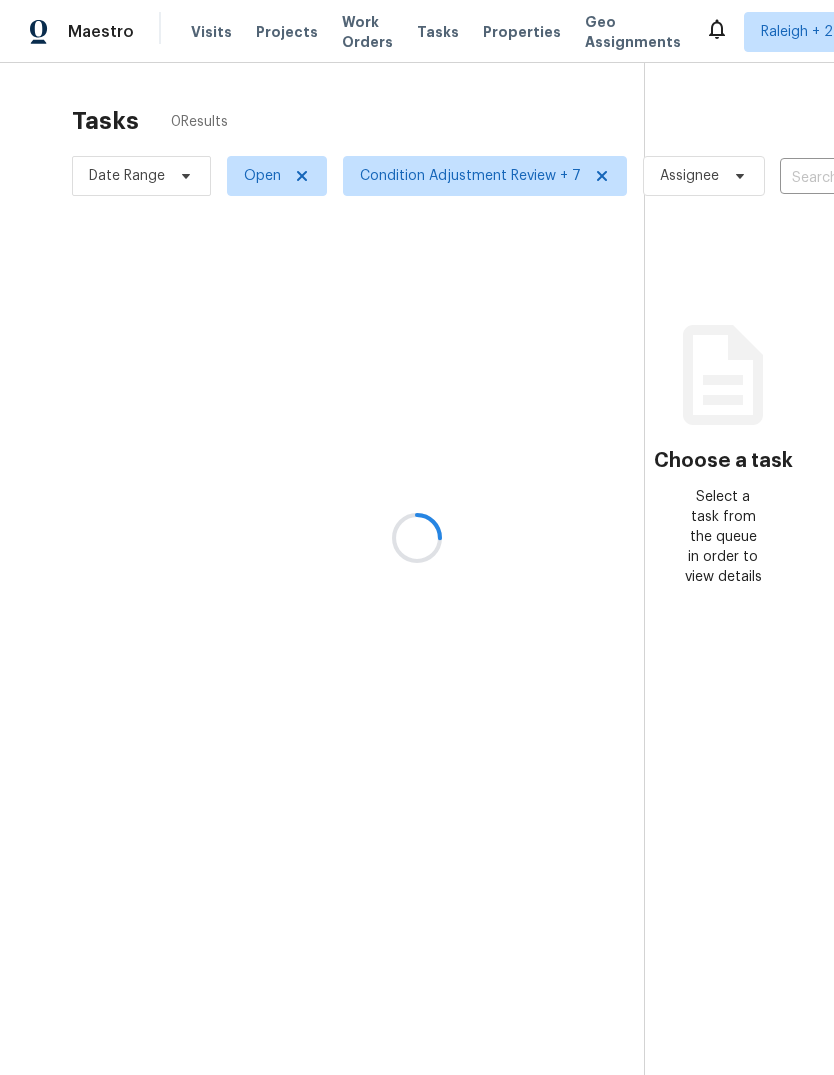 scroll, scrollTop: 0, scrollLeft: 0, axis: both 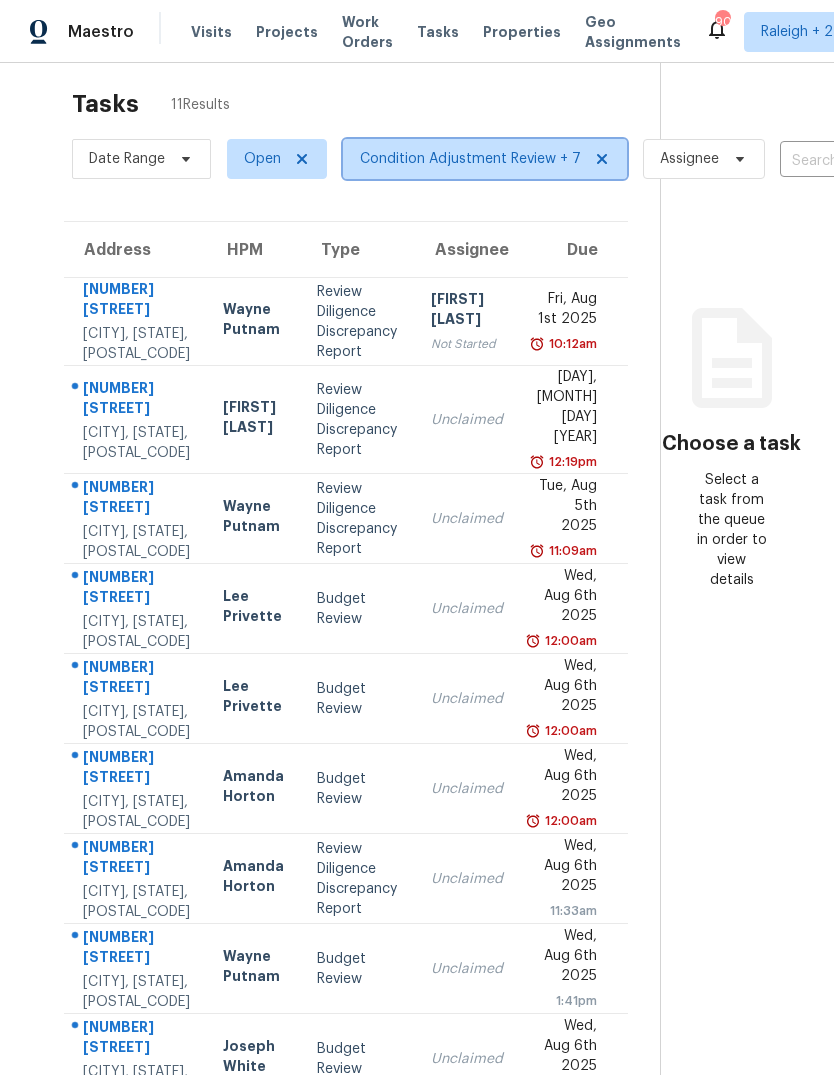 click on "Condition Adjustment Review + 7" at bounding box center [470, 159] 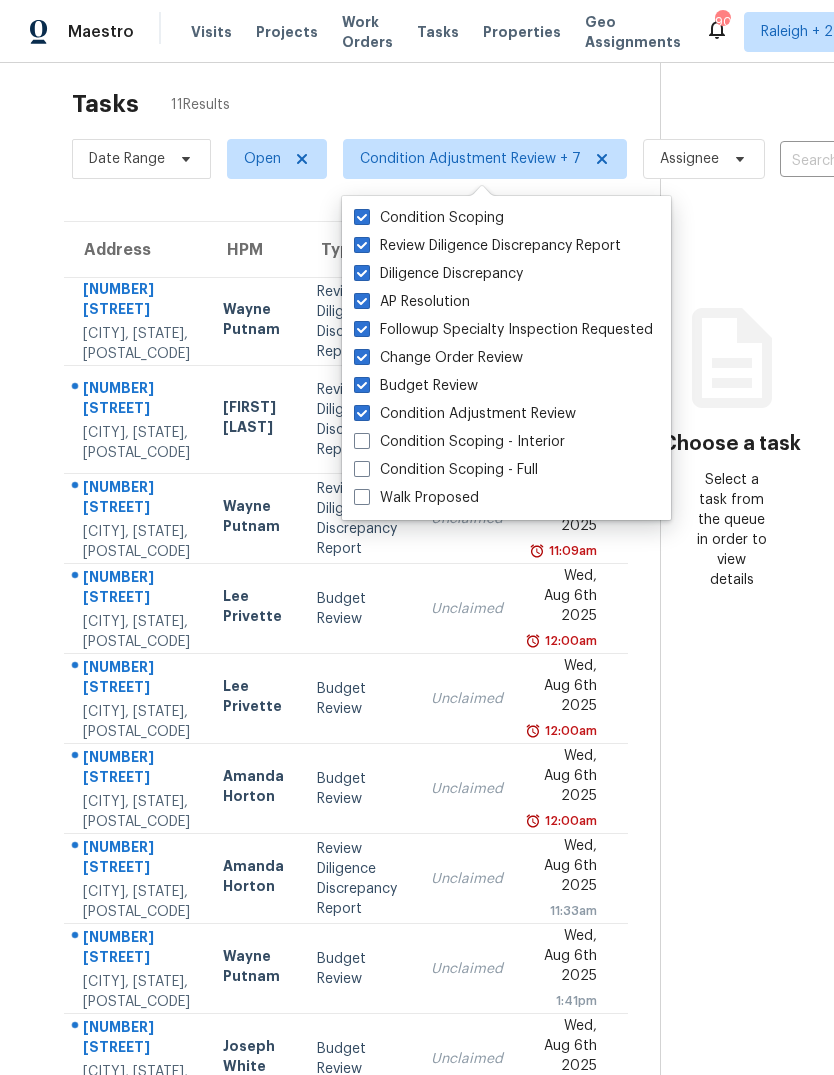 click on "Diligence Discrepancy" at bounding box center [438, 274] 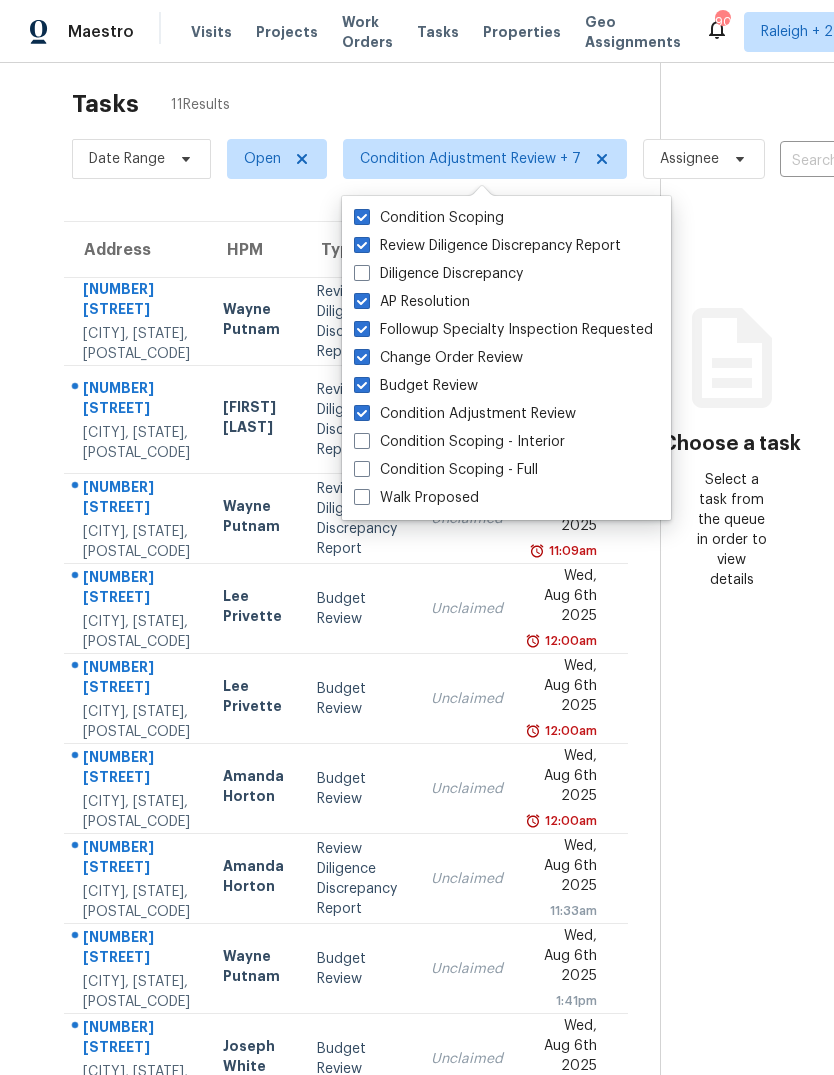 checkbox on "false" 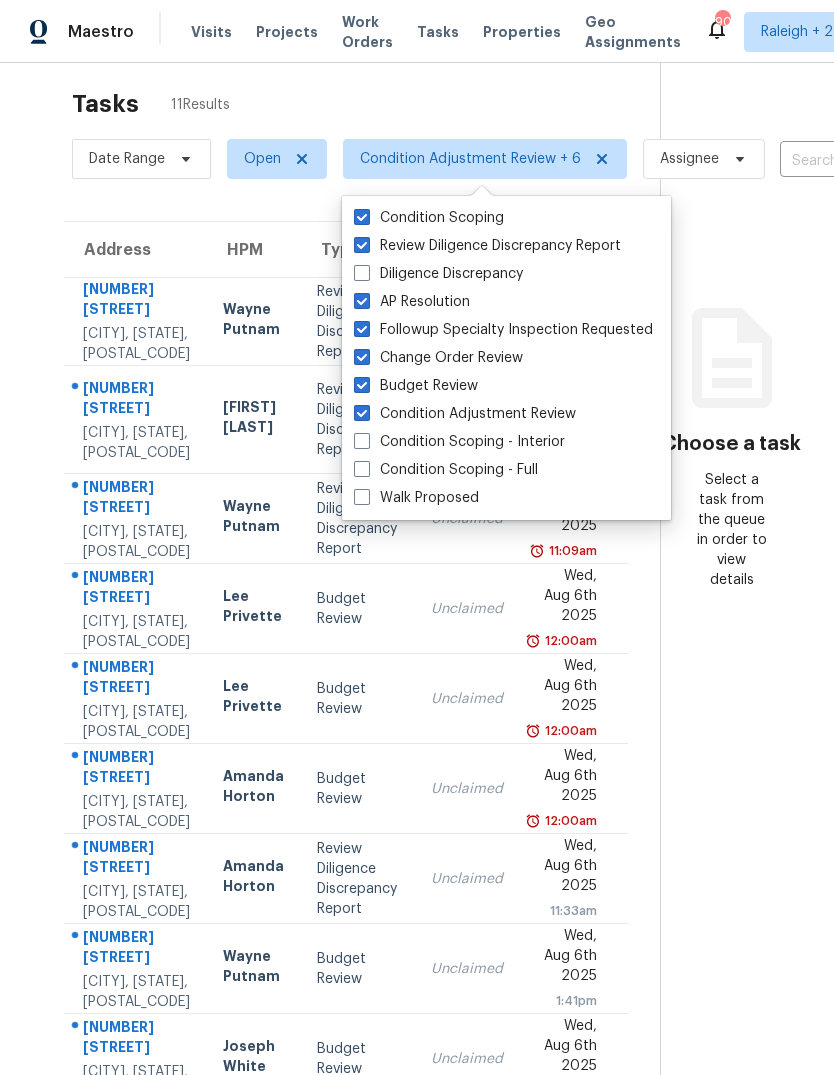click on "Tasks 11  Results" at bounding box center (366, 104) 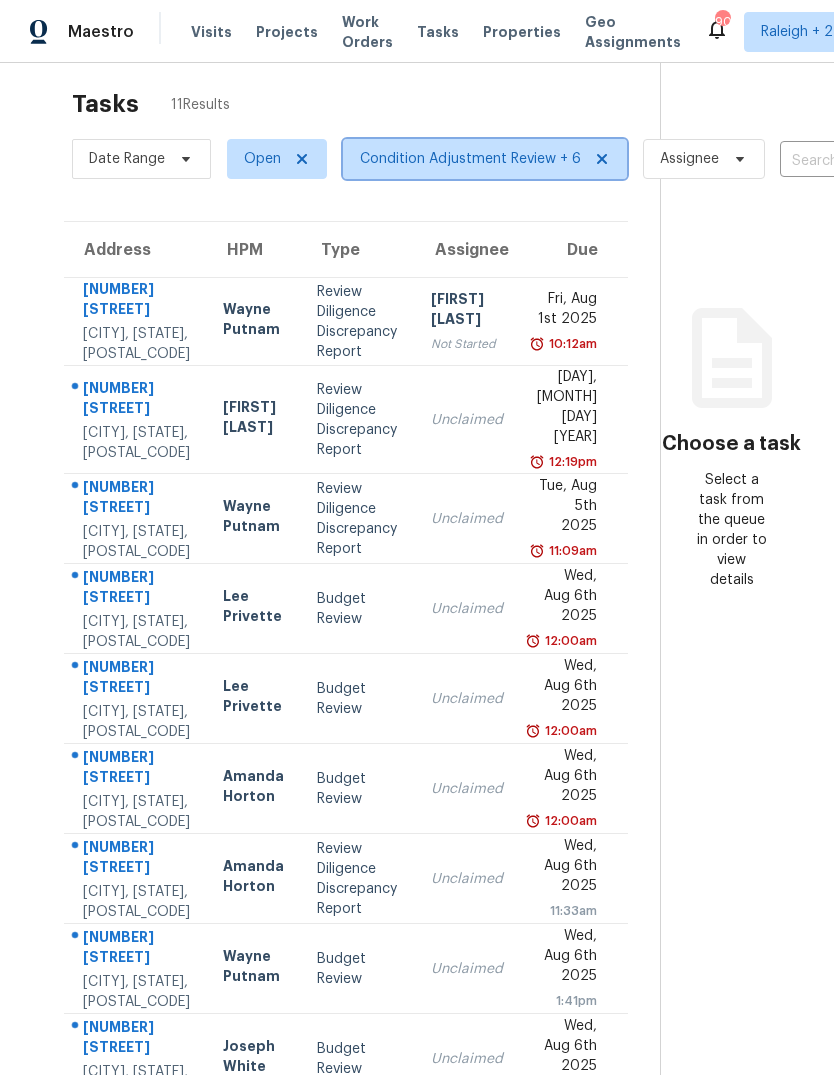click on "Condition Adjustment Review + 6" at bounding box center [470, 159] 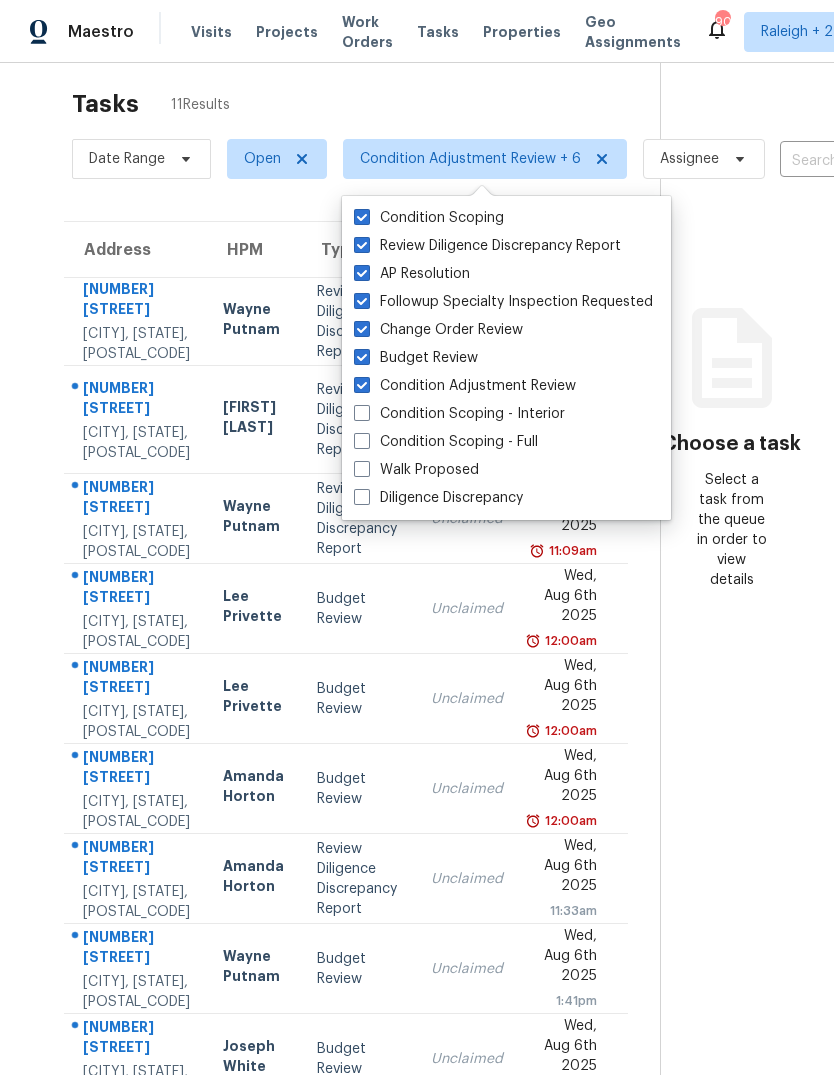 click at bounding box center (362, 245) 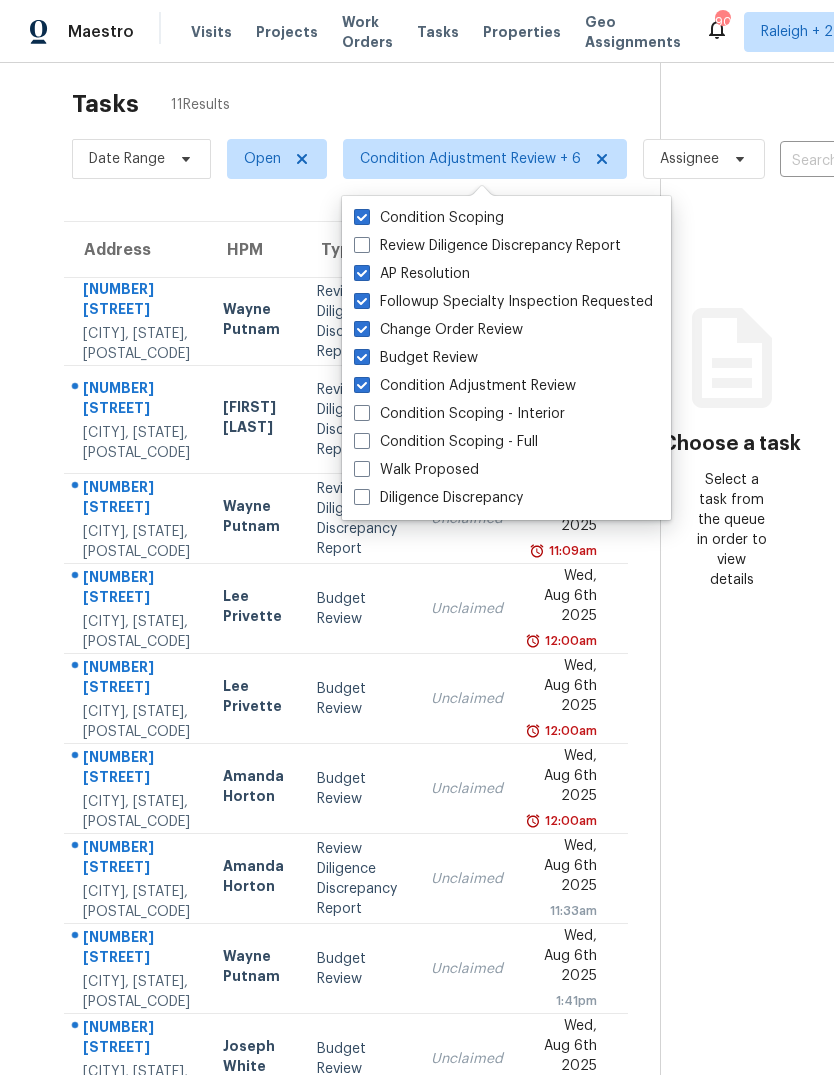 checkbox on "false" 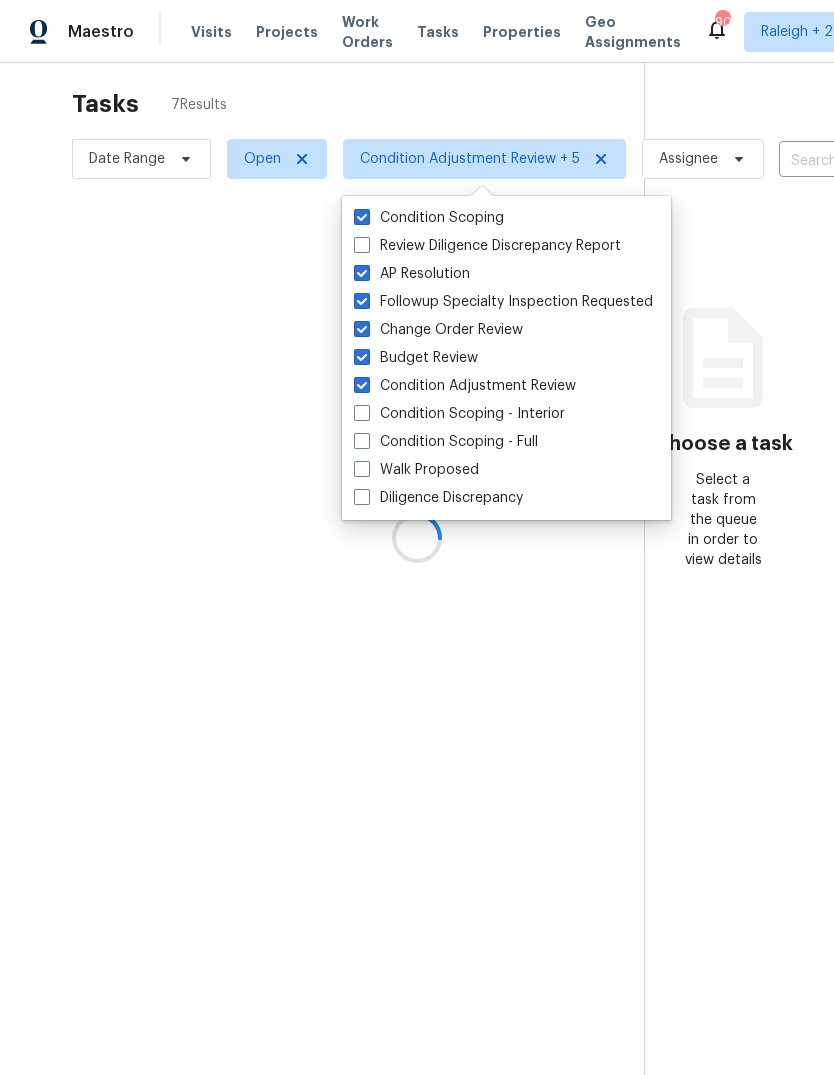click at bounding box center [417, 537] 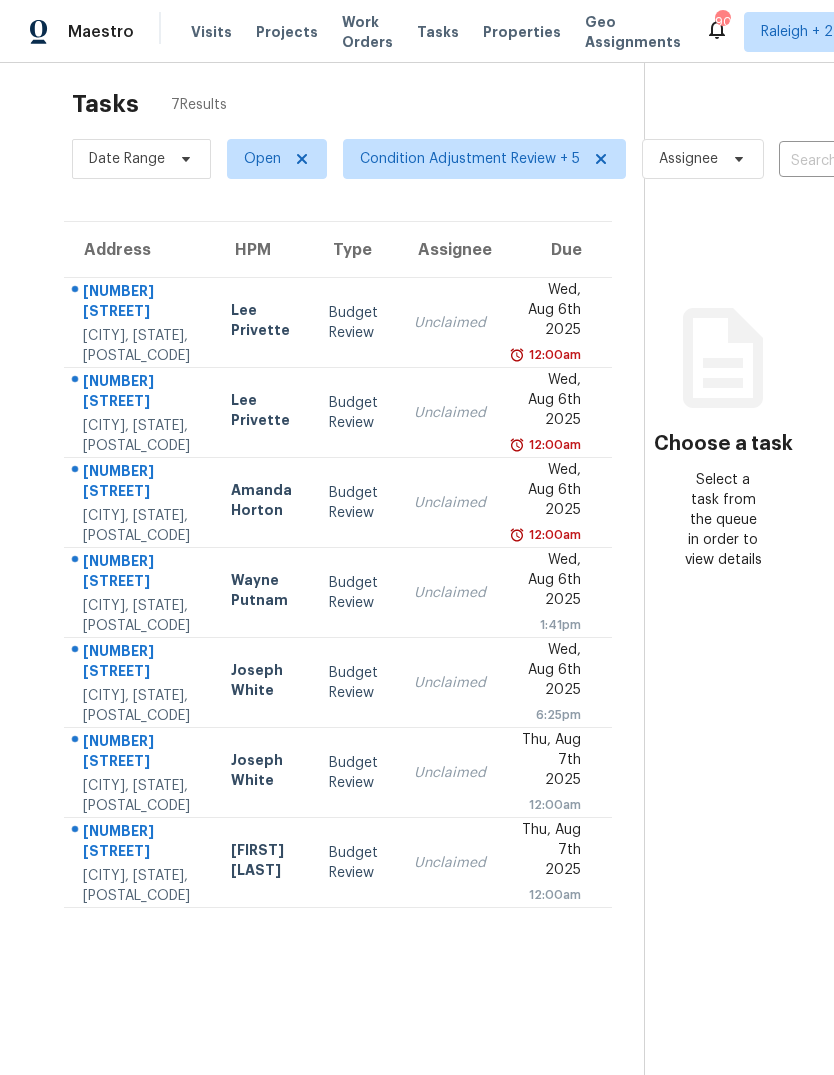 click on "Wed, Aug 6th 2025" at bounding box center (549, 312) 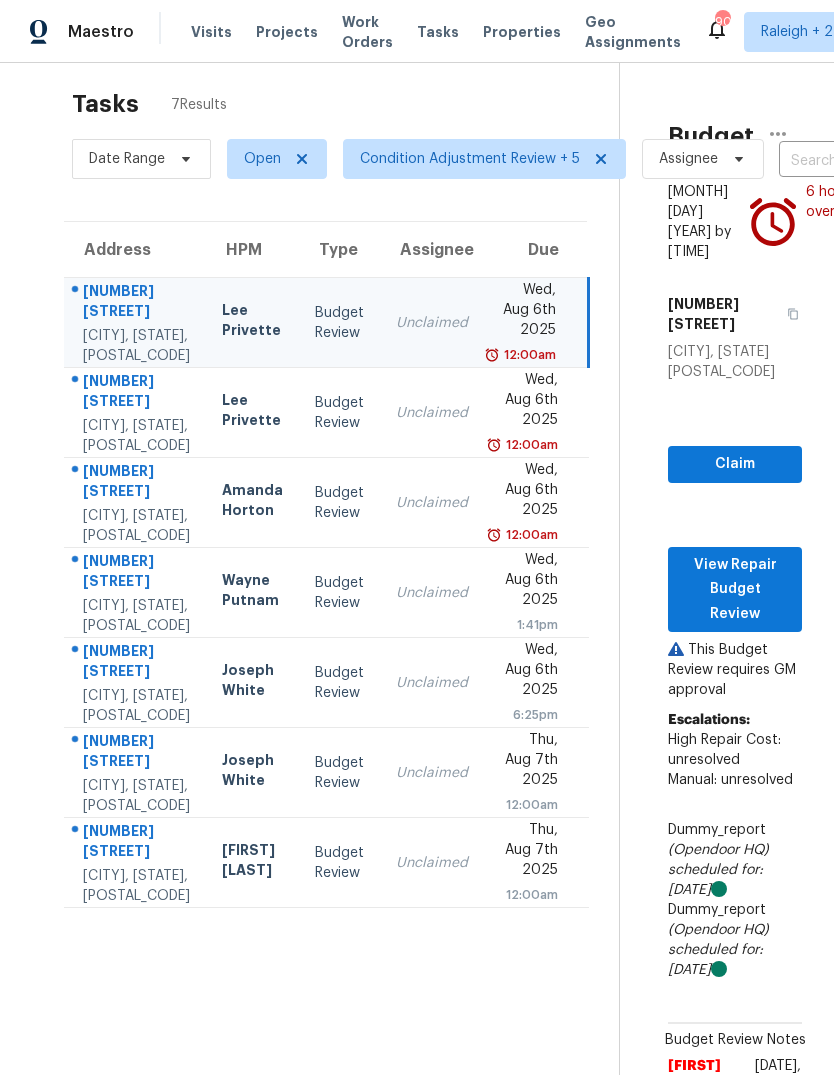 click on "Wed, Aug 6th 2025" at bounding box center (529, 402) 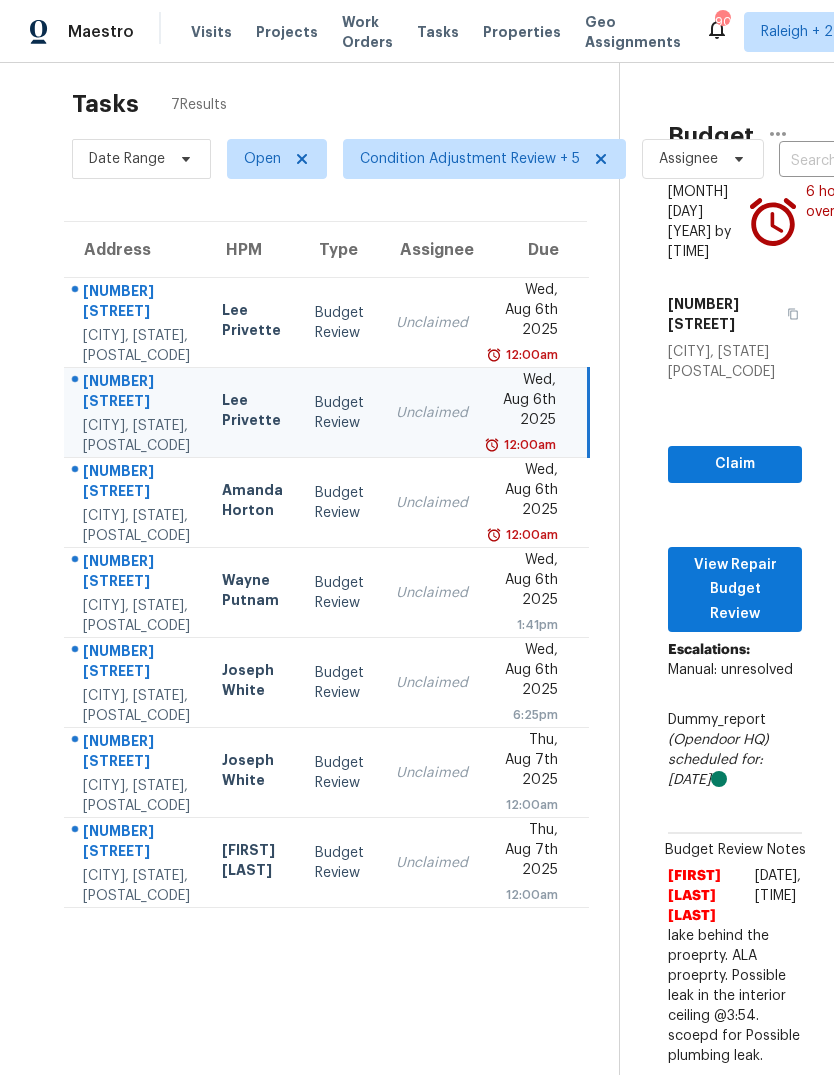 click on "Wed, Aug 6th 2025" at bounding box center (529, 492) 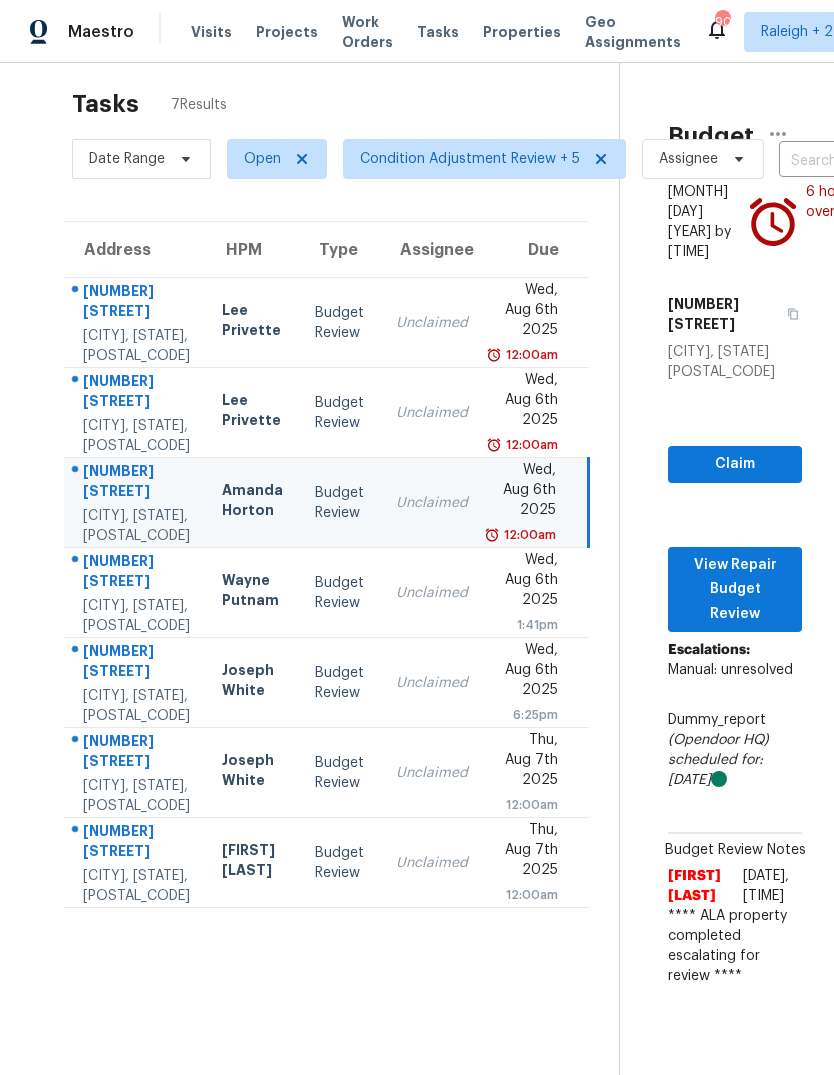 click on "Wed, Aug 6th 2025" at bounding box center (528, 492) 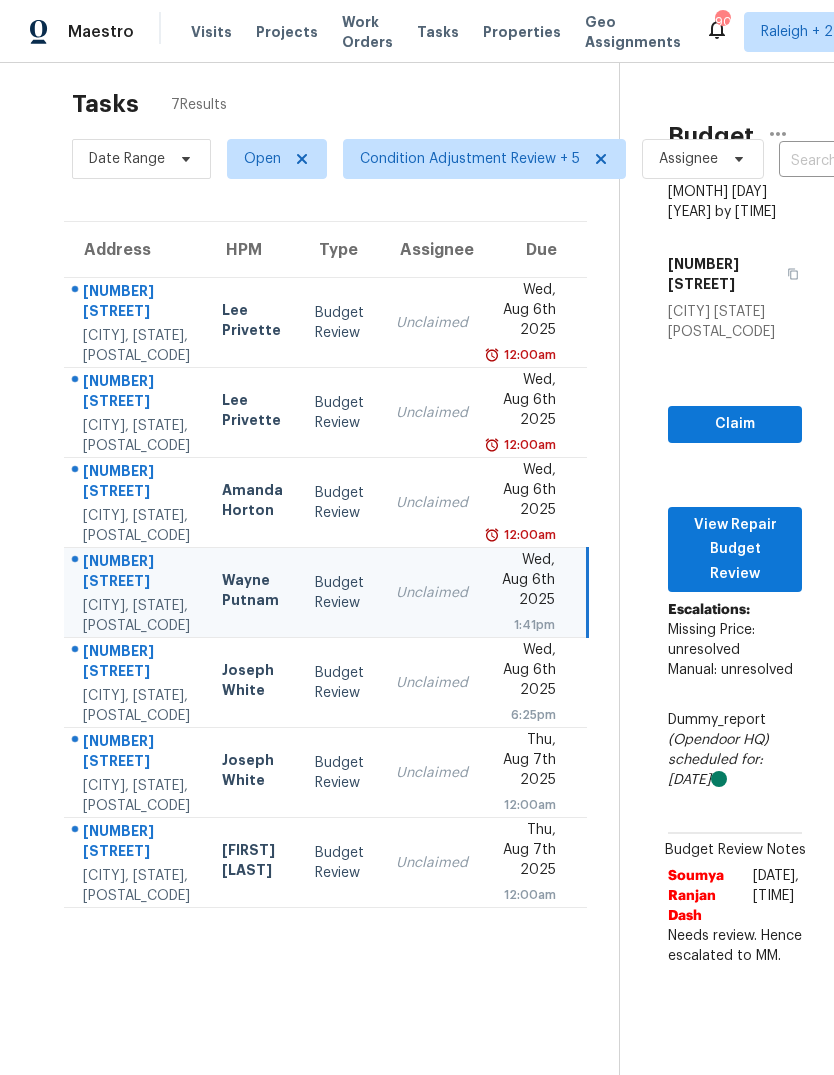 click on "Wed, Aug 6th 2025" at bounding box center (528, 672) 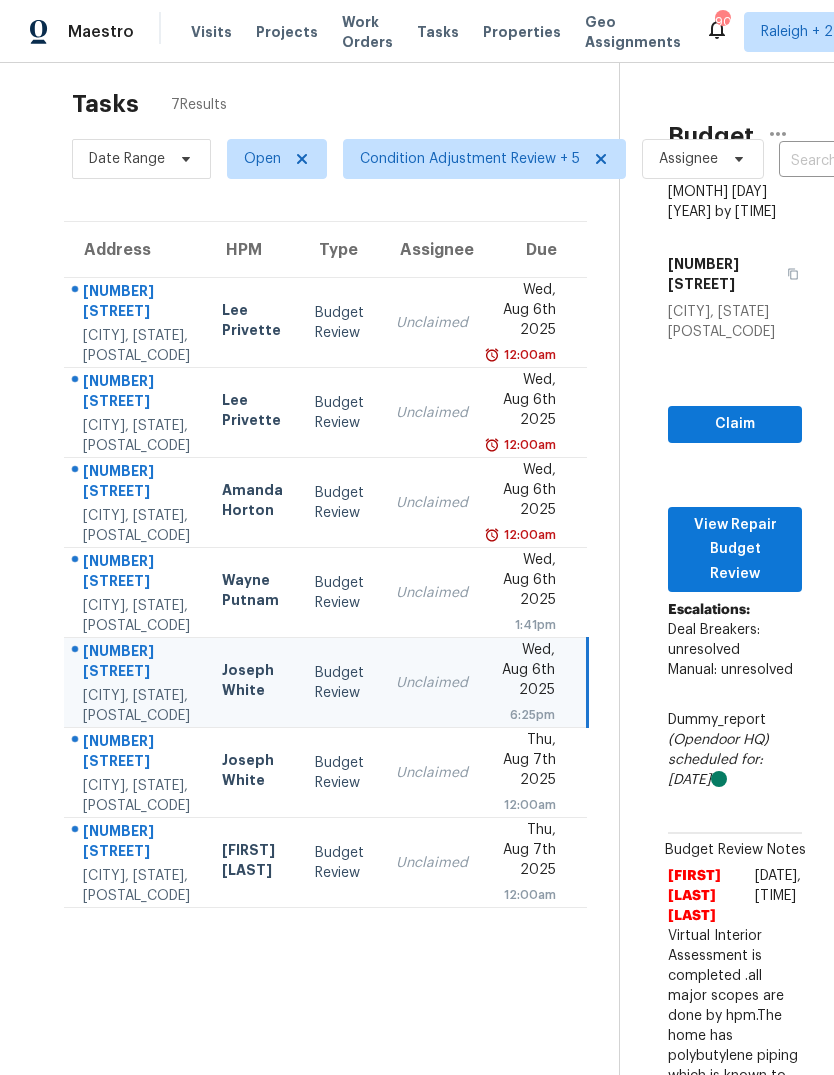 click on "[DAY], [MONTH] [DAY] [YEAR] [TIME]" at bounding box center [535, 773] 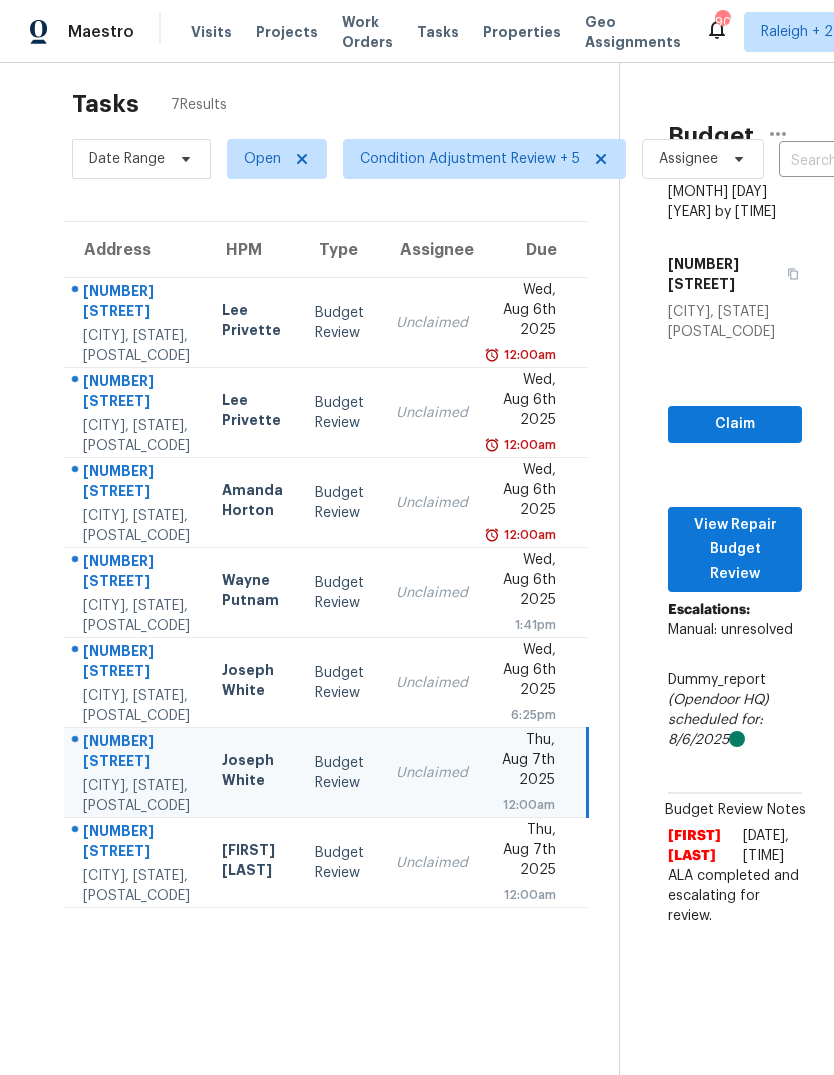 click on "Unclaimed" at bounding box center (432, 863) 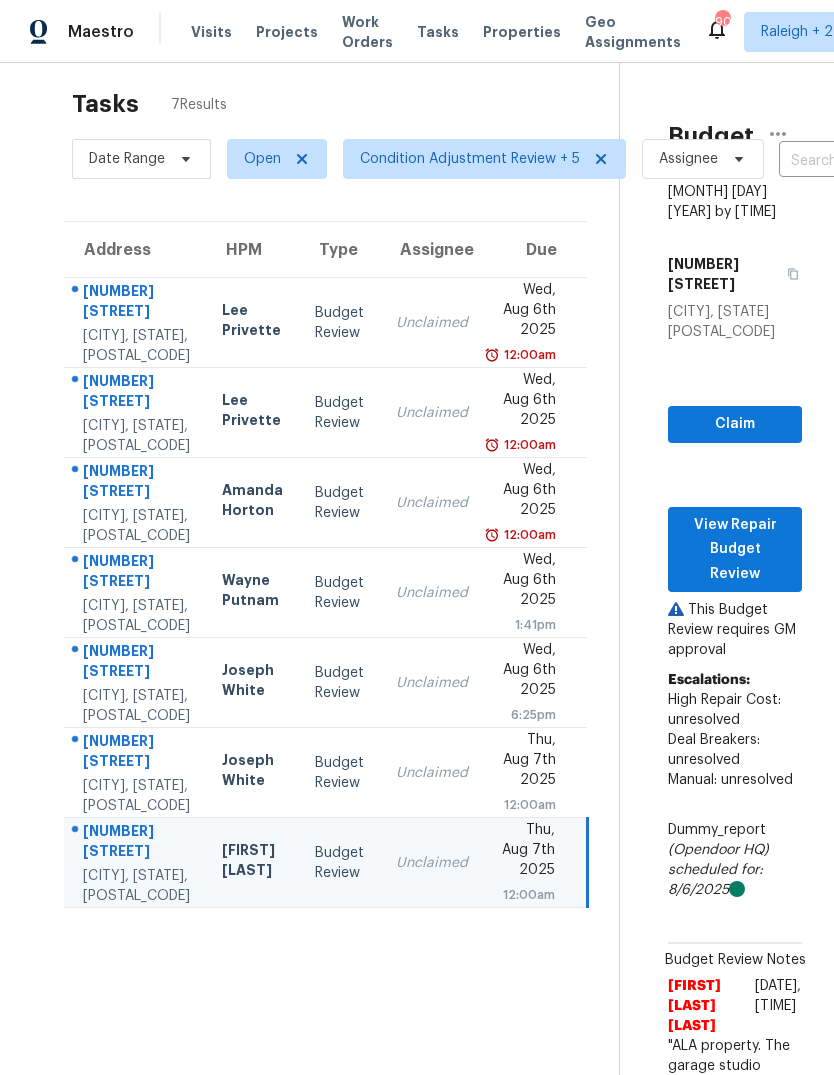 click on "Unclaimed" at bounding box center [432, 683] 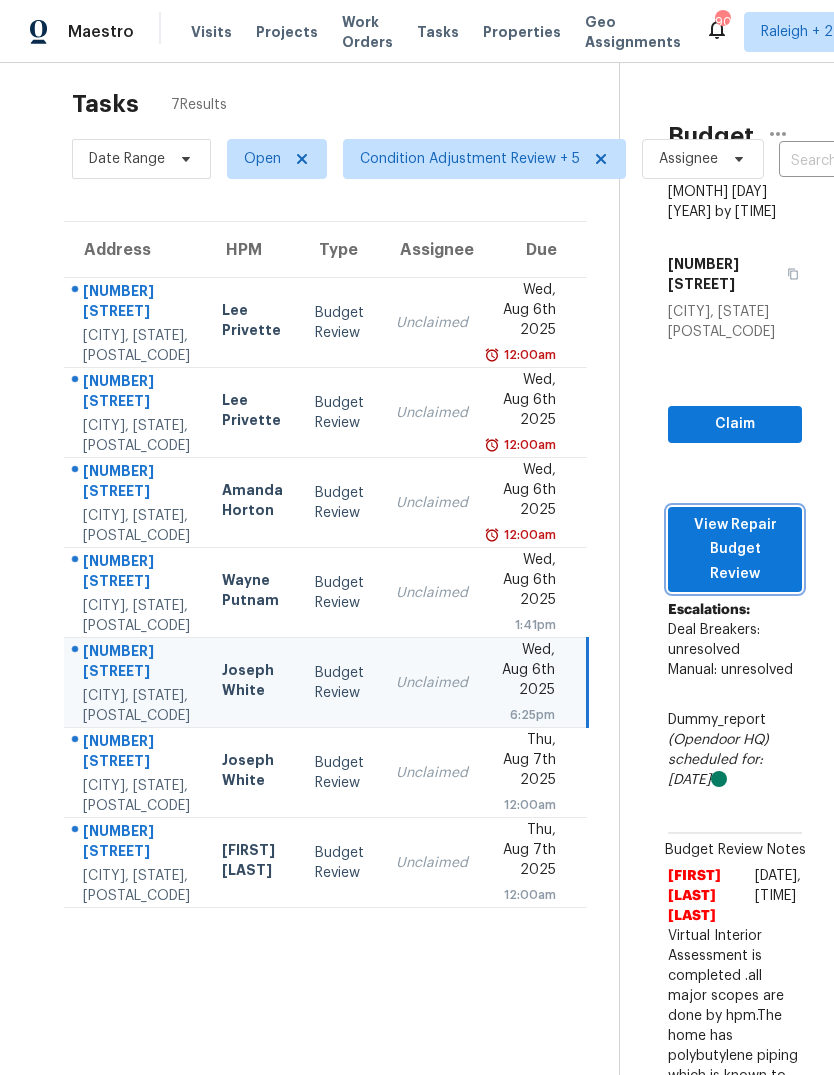click on "View Repair Budget Review" at bounding box center [735, 550] 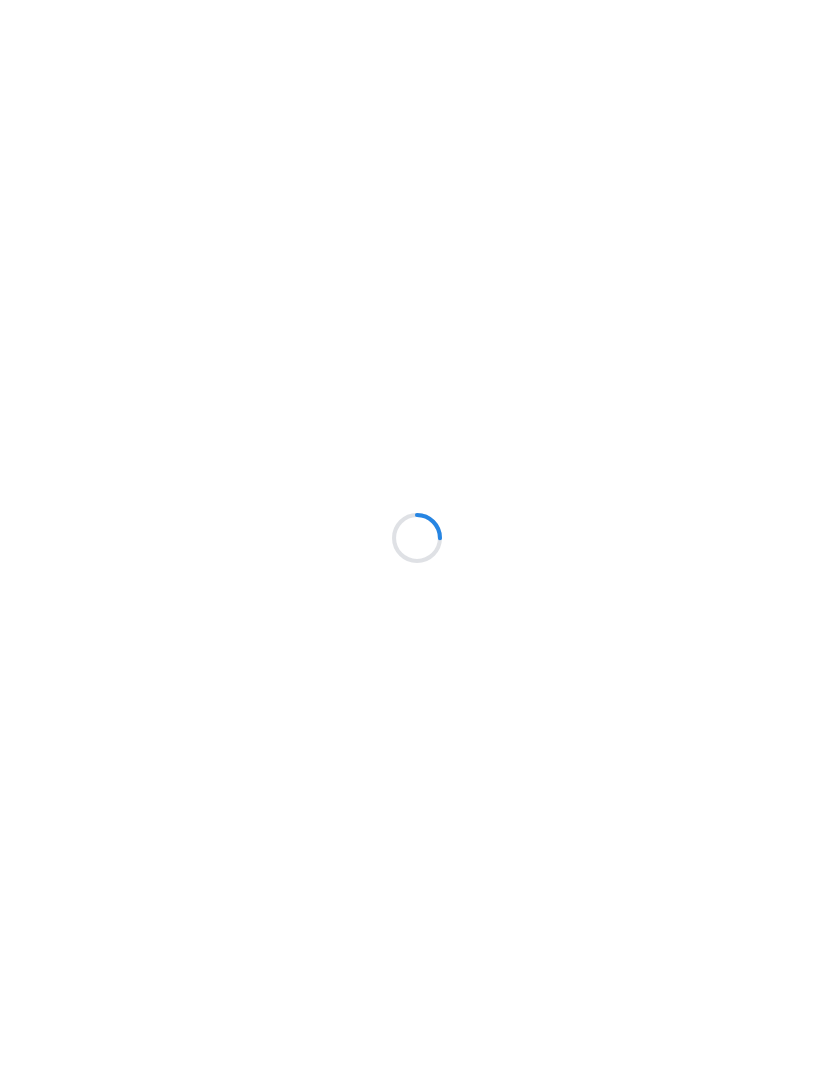 scroll, scrollTop: 0, scrollLeft: 0, axis: both 